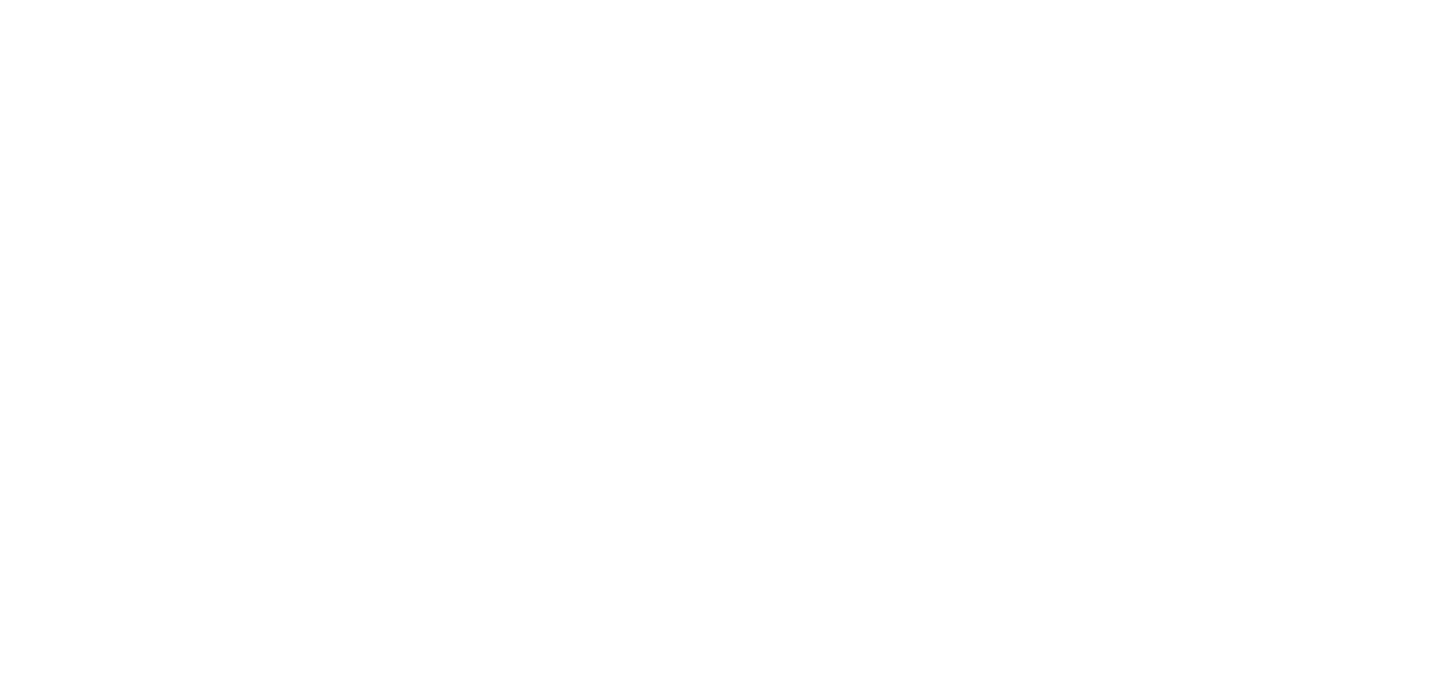 scroll, scrollTop: 0, scrollLeft: 0, axis: both 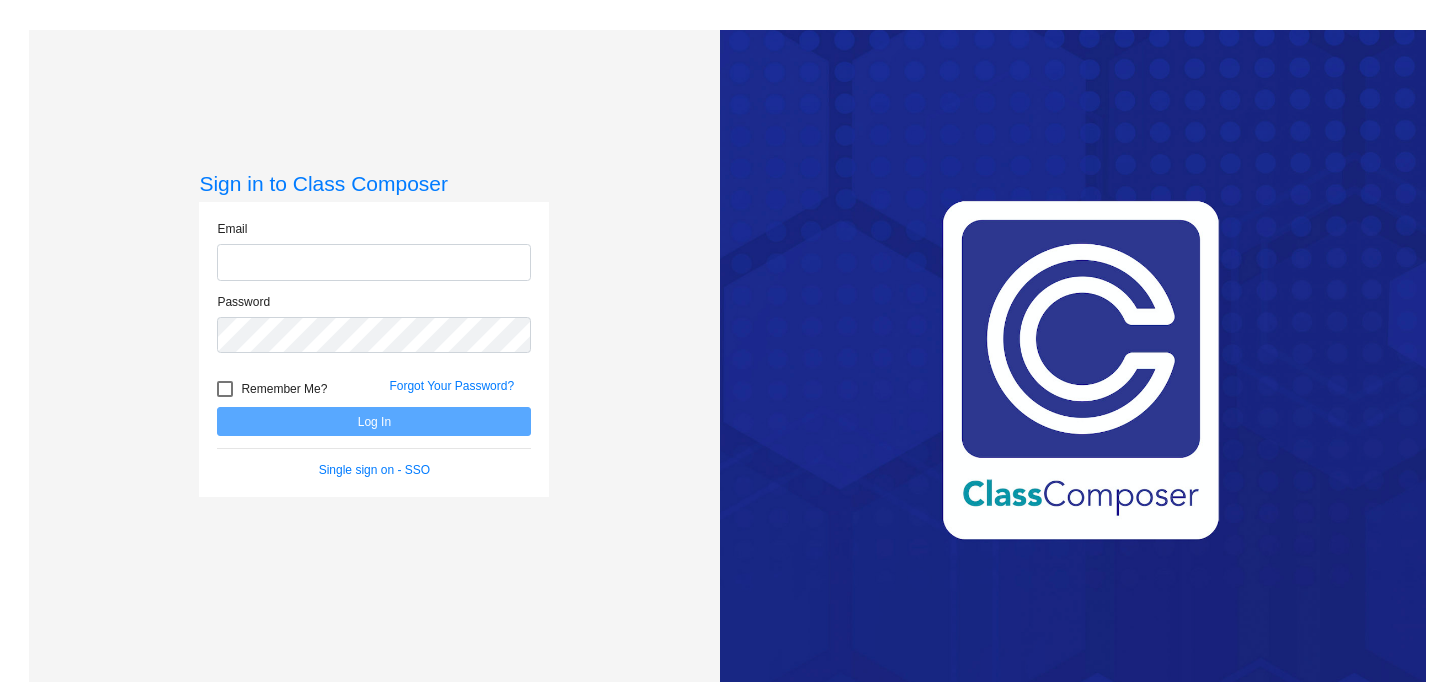 type on "[EMAIL_ADDRESS][DOMAIN_NAME]" 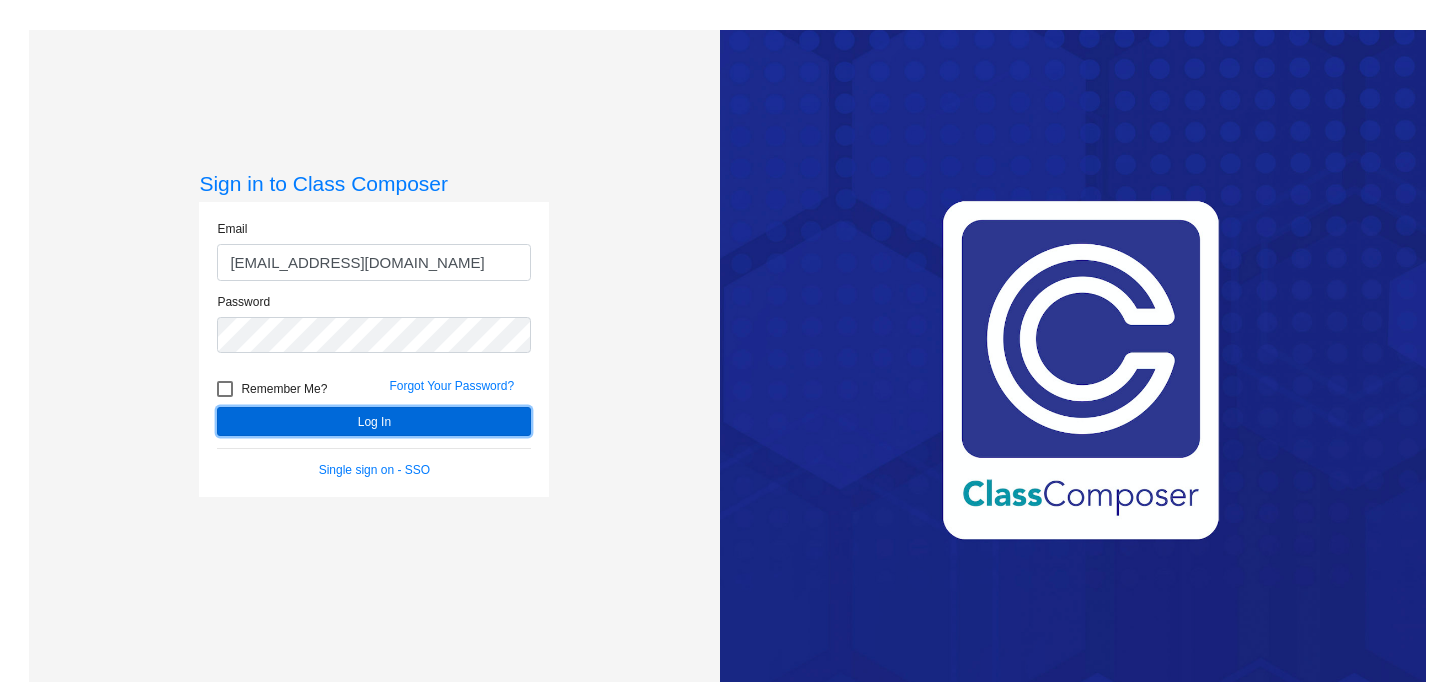click on "Log In" 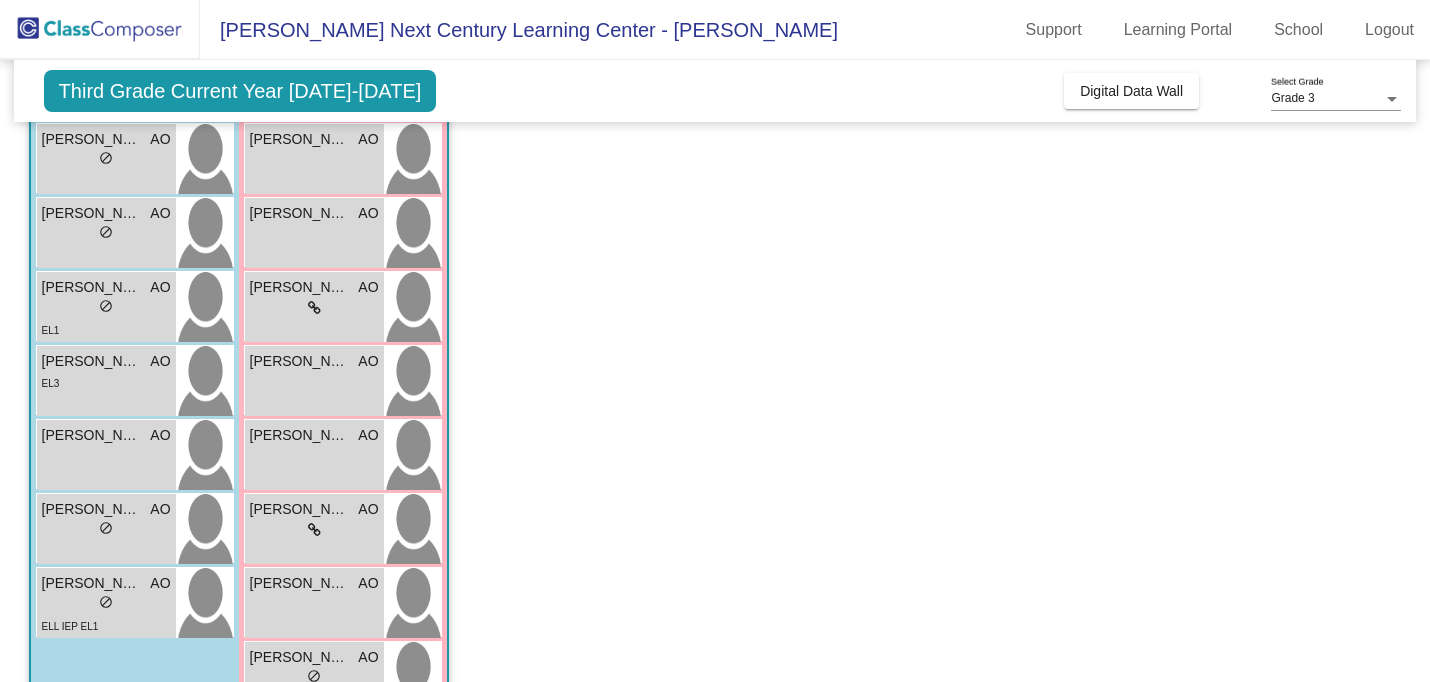 scroll, scrollTop: 484, scrollLeft: 0, axis: vertical 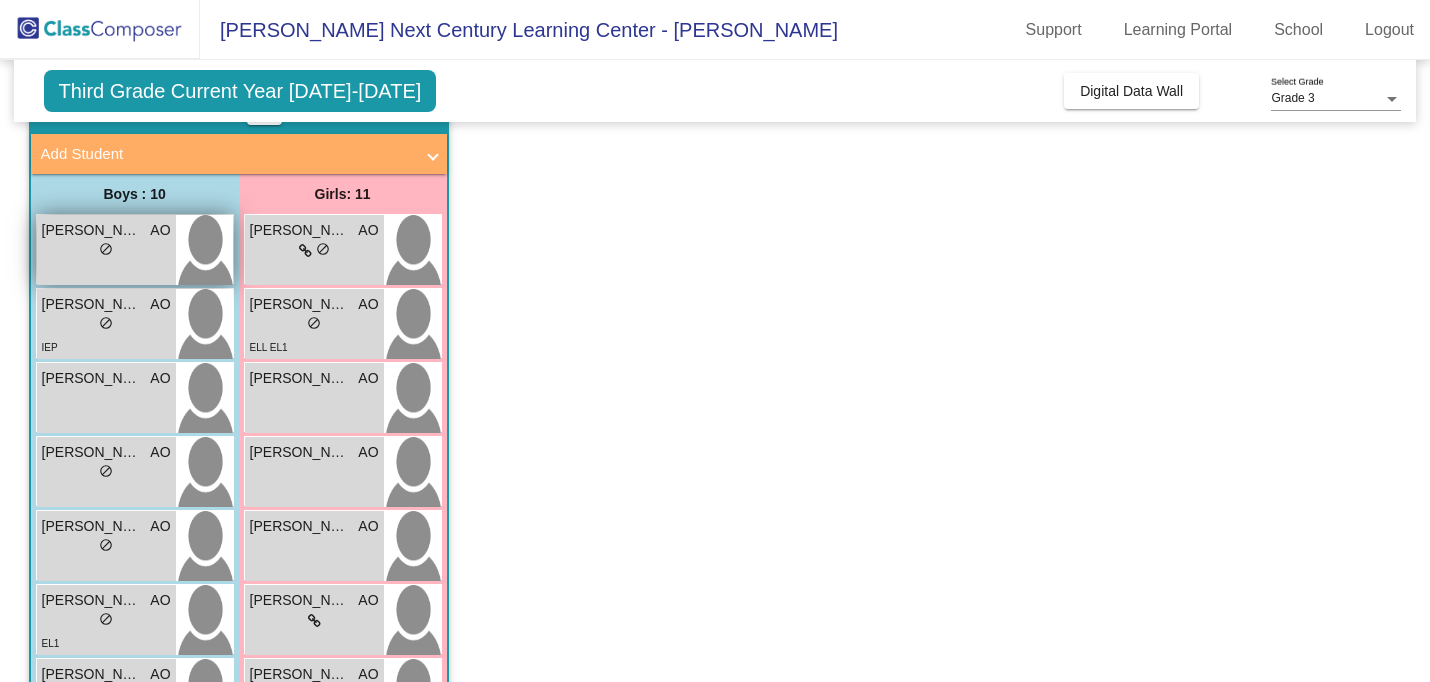 click on "lock do_not_disturb_alt" at bounding box center (106, 251) 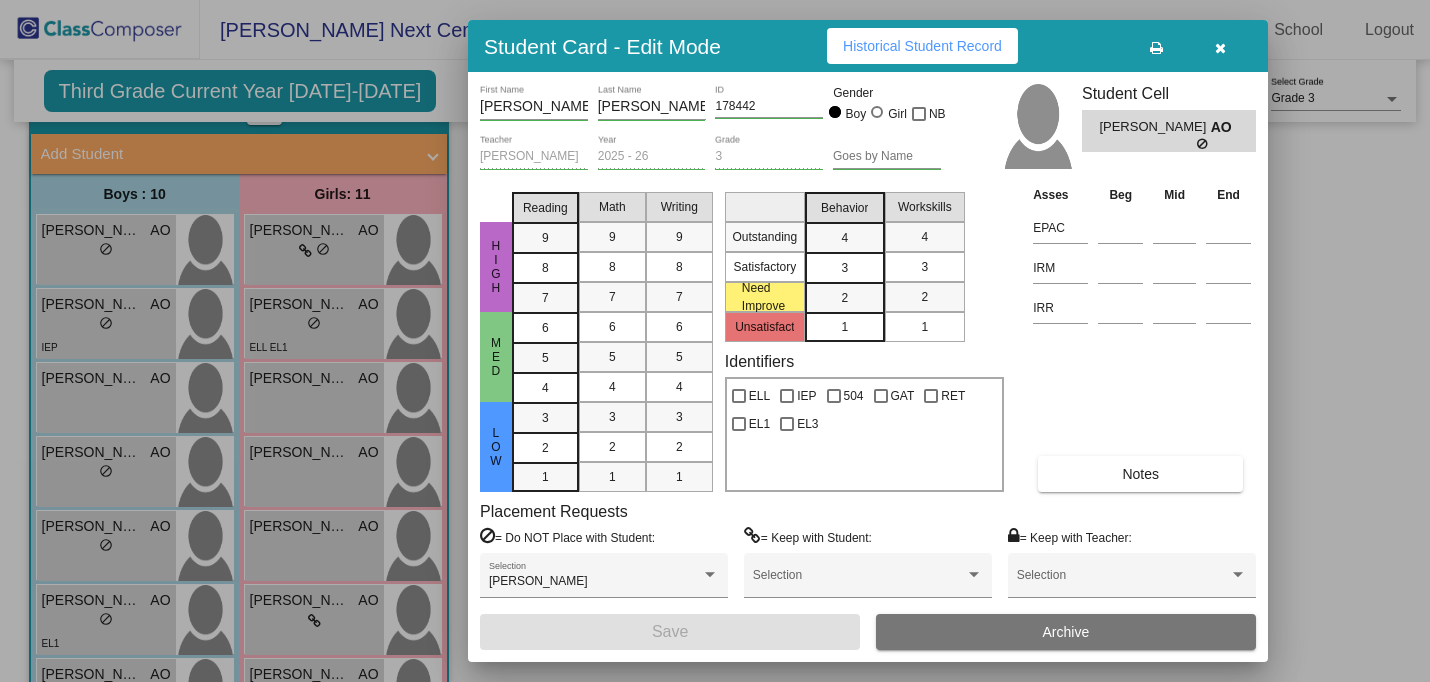 click at bounding box center [1220, 48] 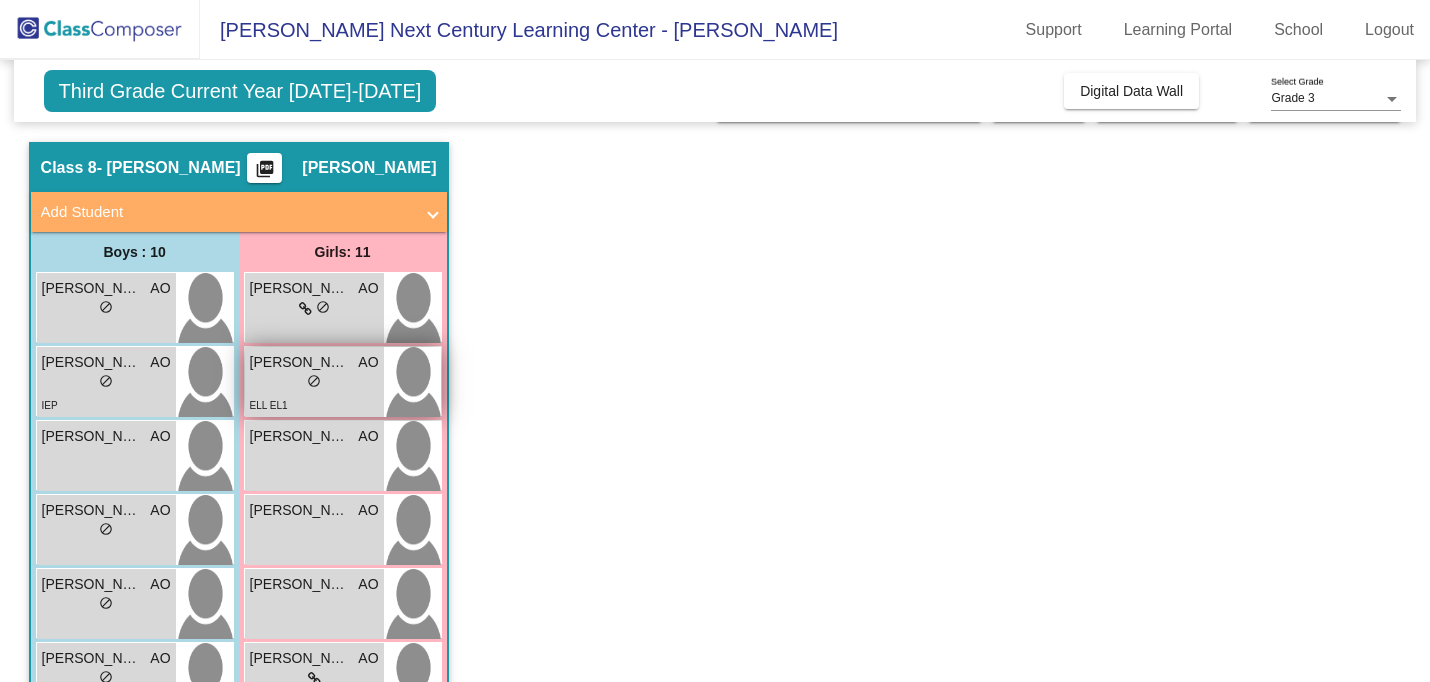scroll, scrollTop: 0, scrollLeft: 0, axis: both 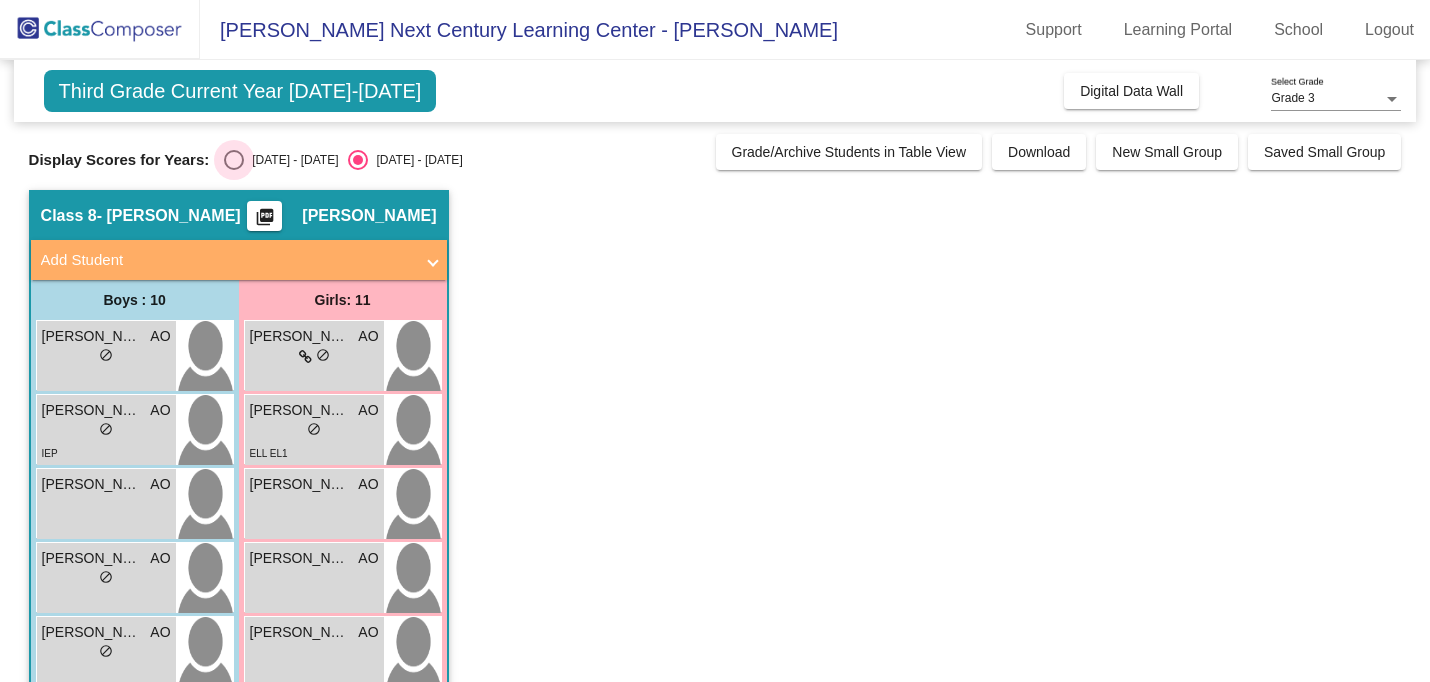 click at bounding box center [234, 160] 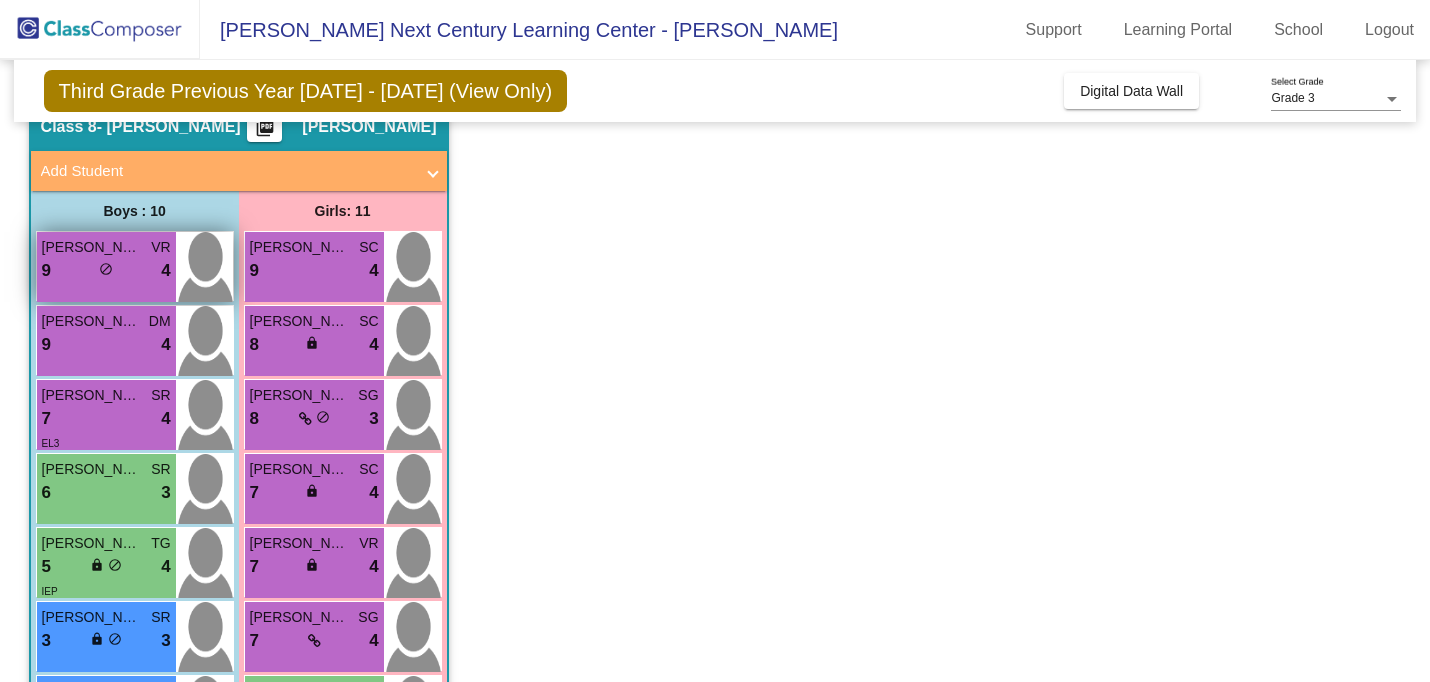 scroll, scrollTop: 92, scrollLeft: 0, axis: vertical 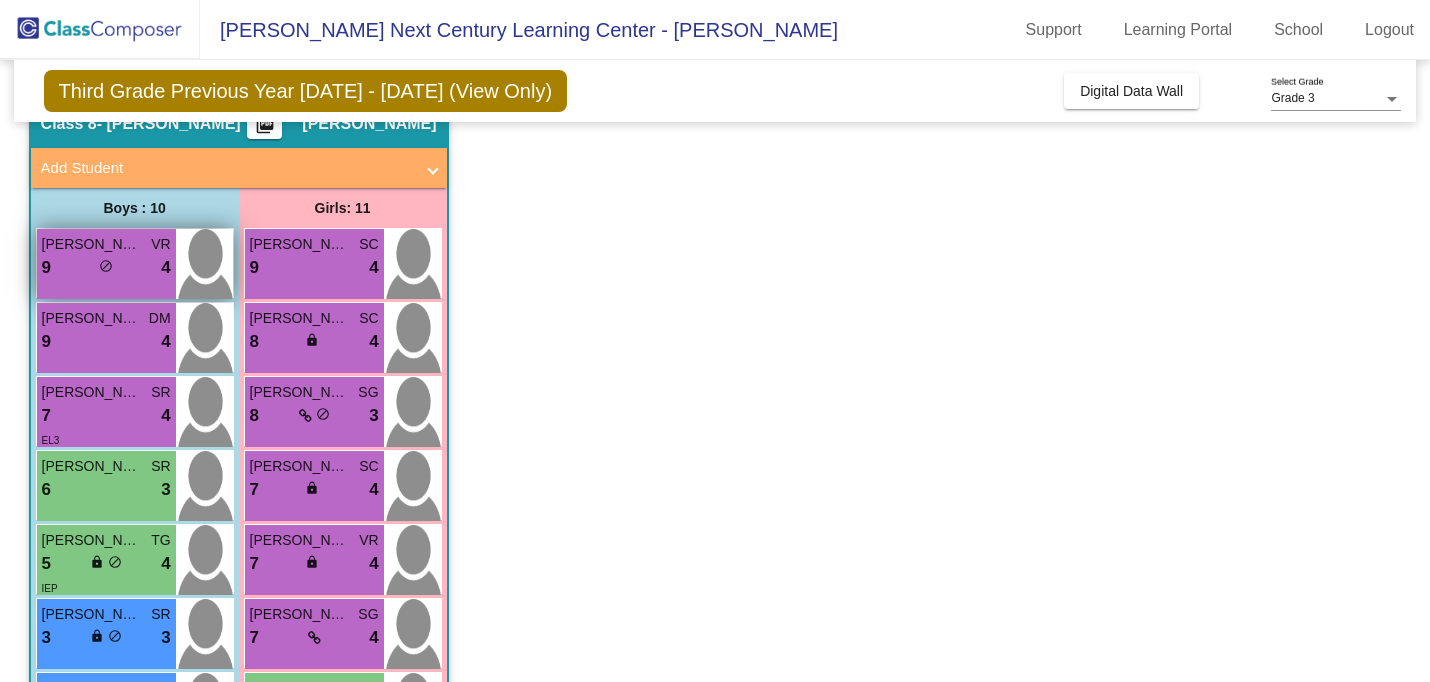 click at bounding box center (204, 264) 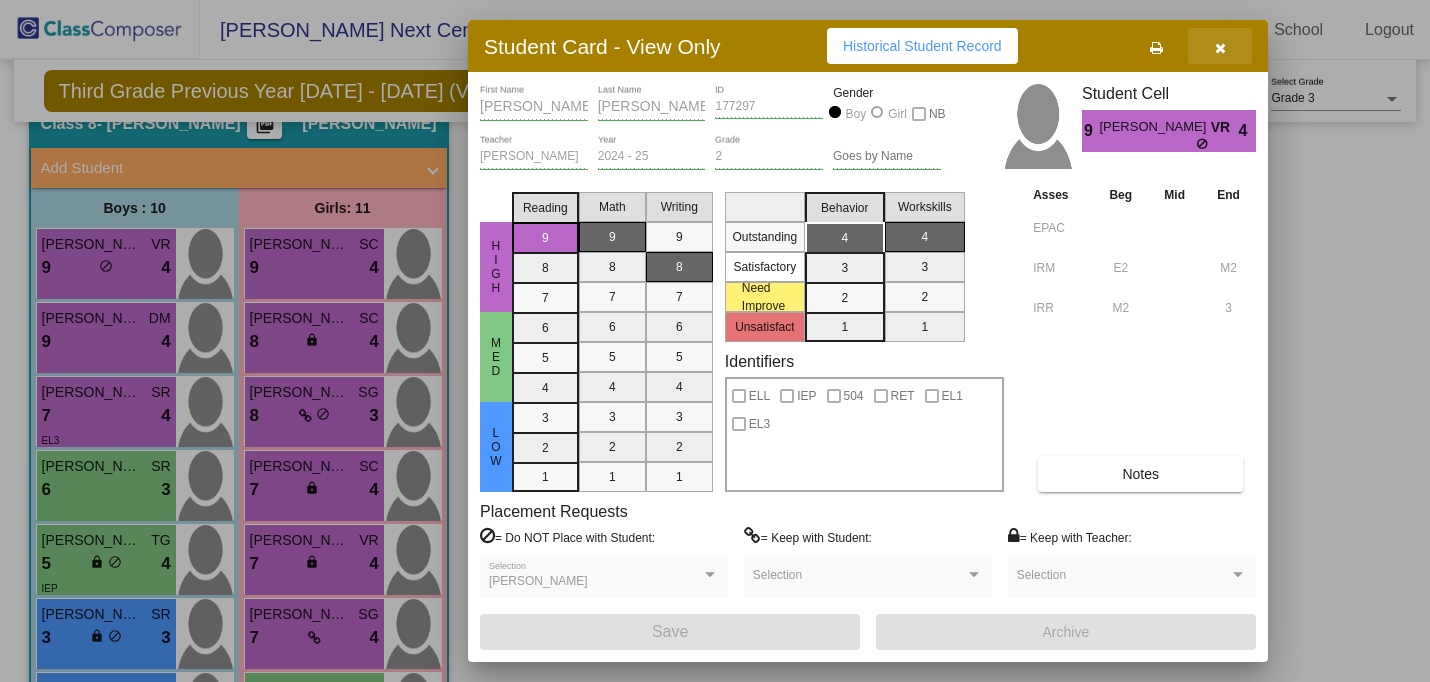 click at bounding box center (1220, 48) 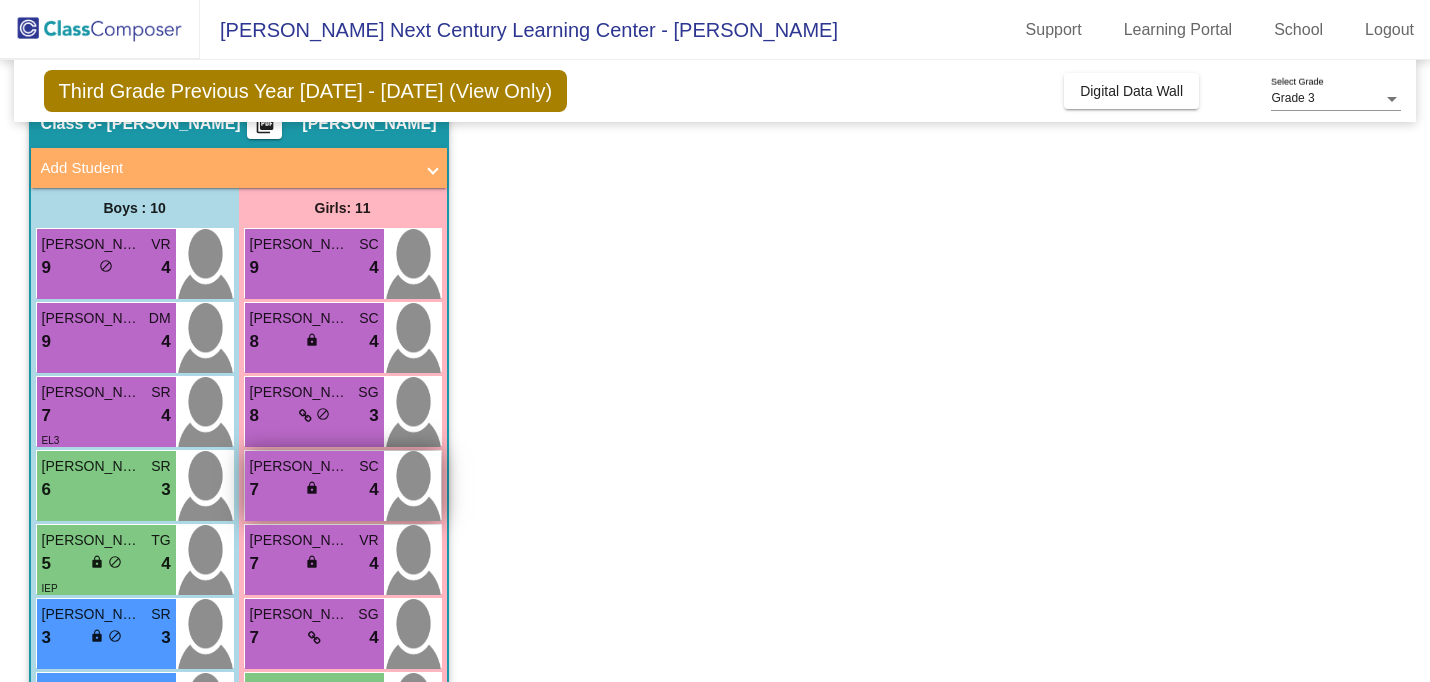 click on "7 lock do_not_disturb_alt 4" at bounding box center [314, 490] 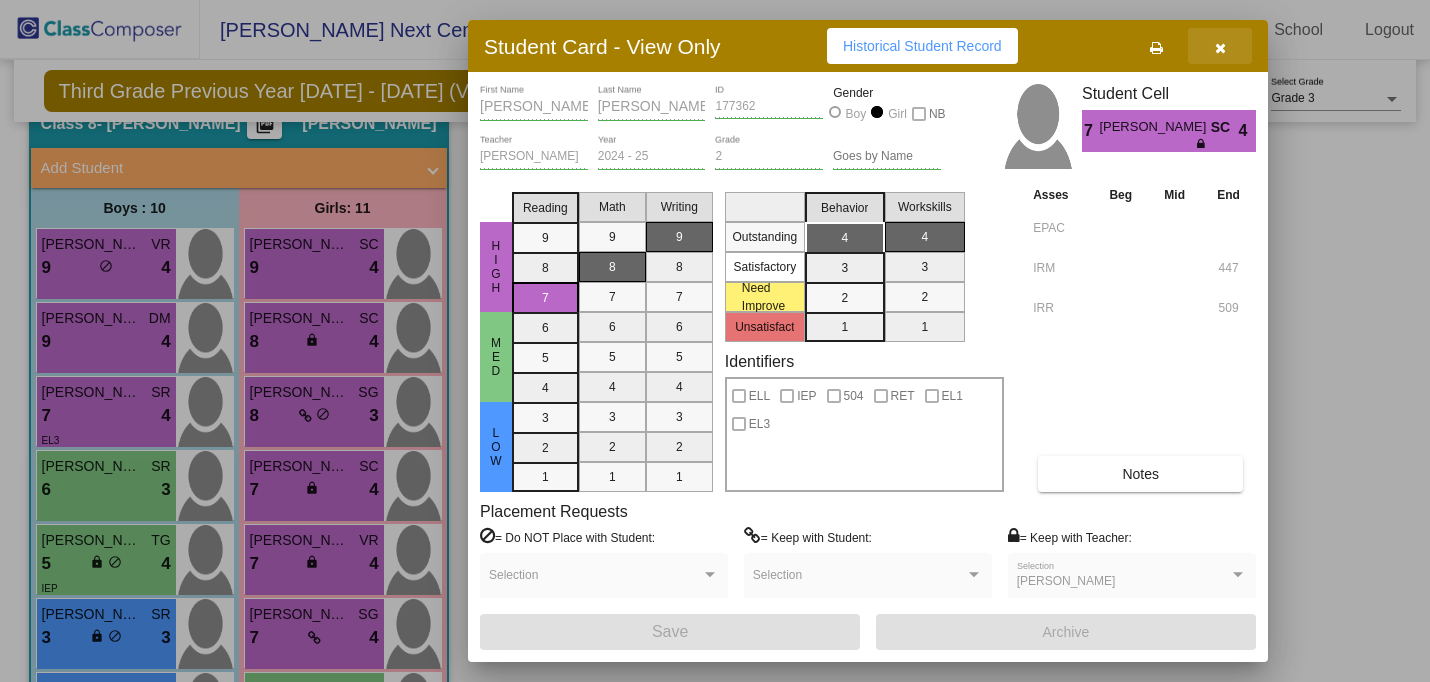 click at bounding box center [1220, 48] 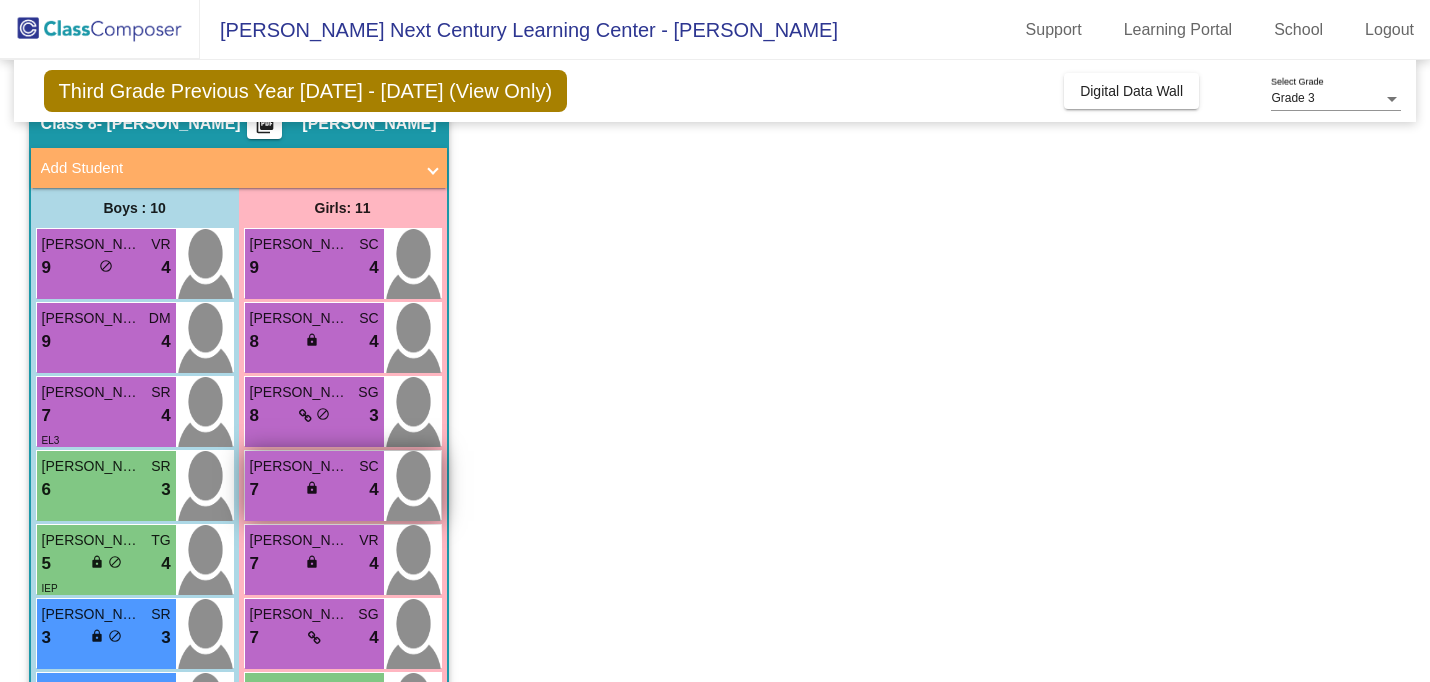 click at bounding box center (412, 486) 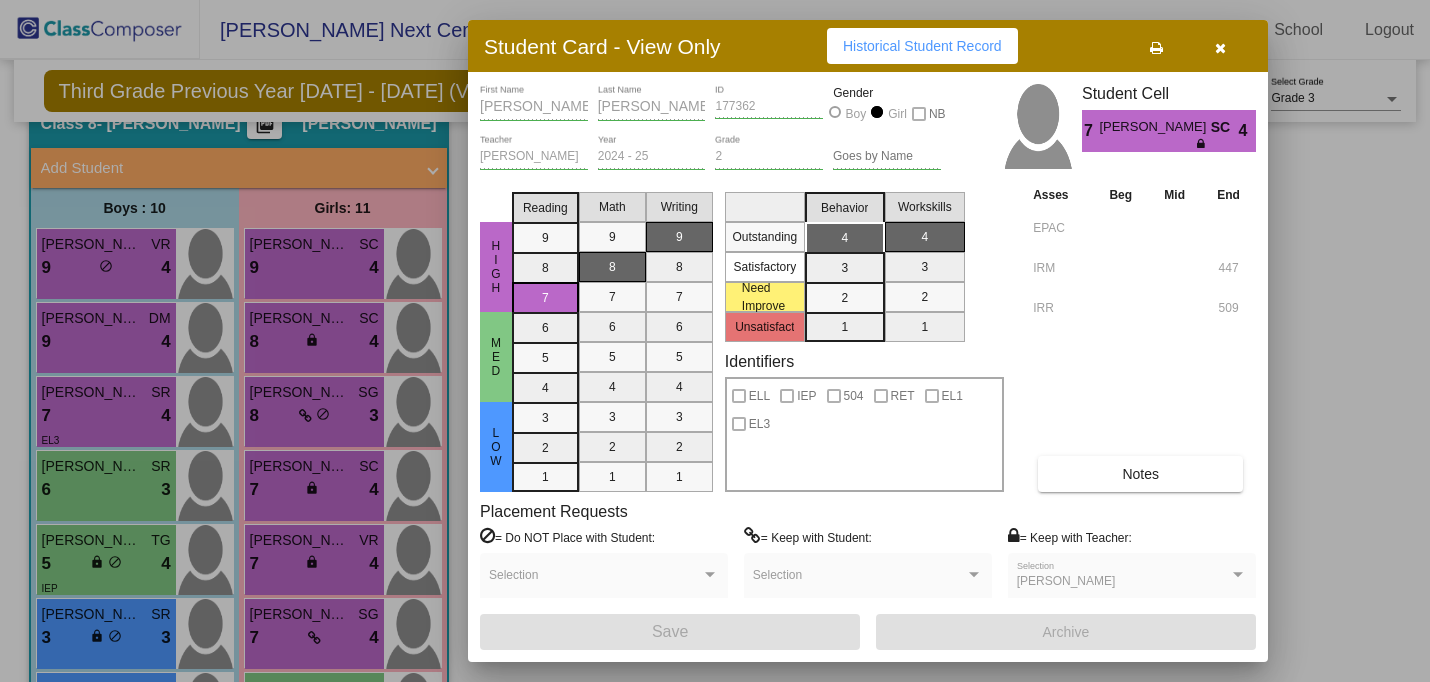 click at bounding box center (1220, 46) 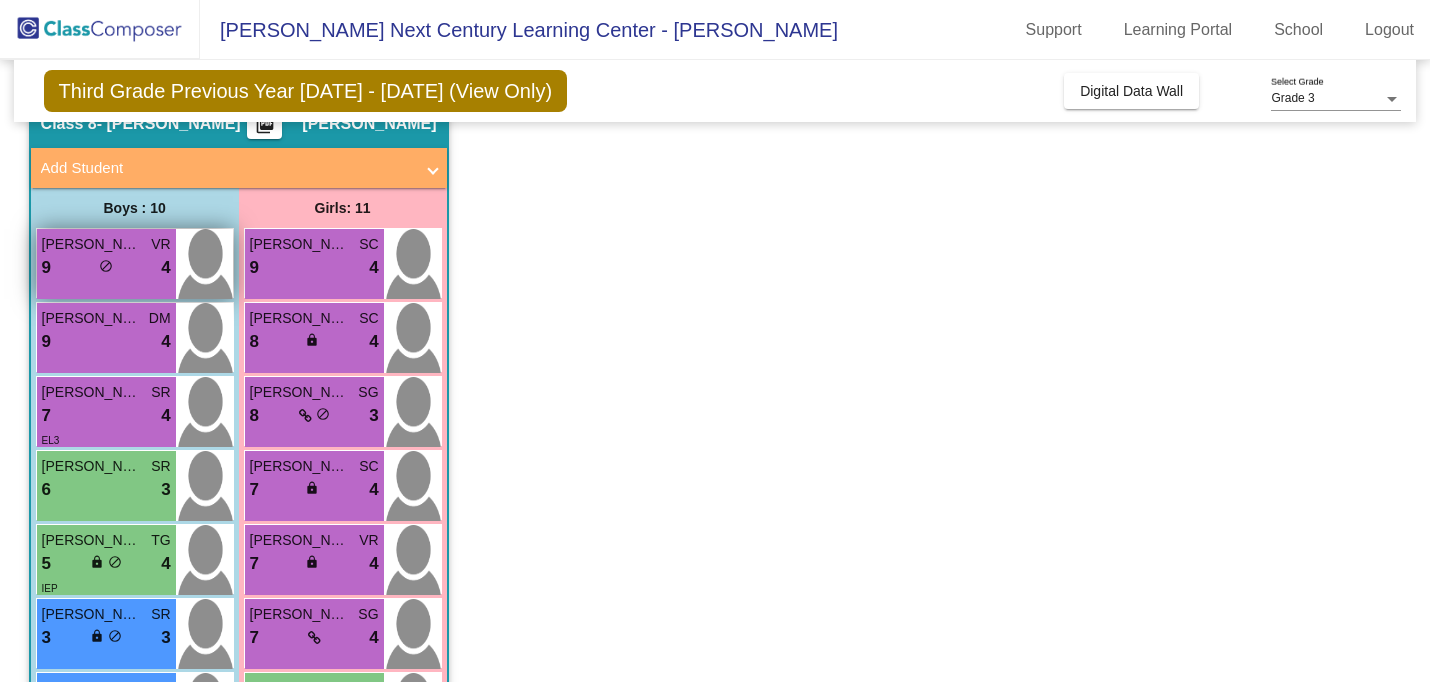 click at bounding box center [204, 264] 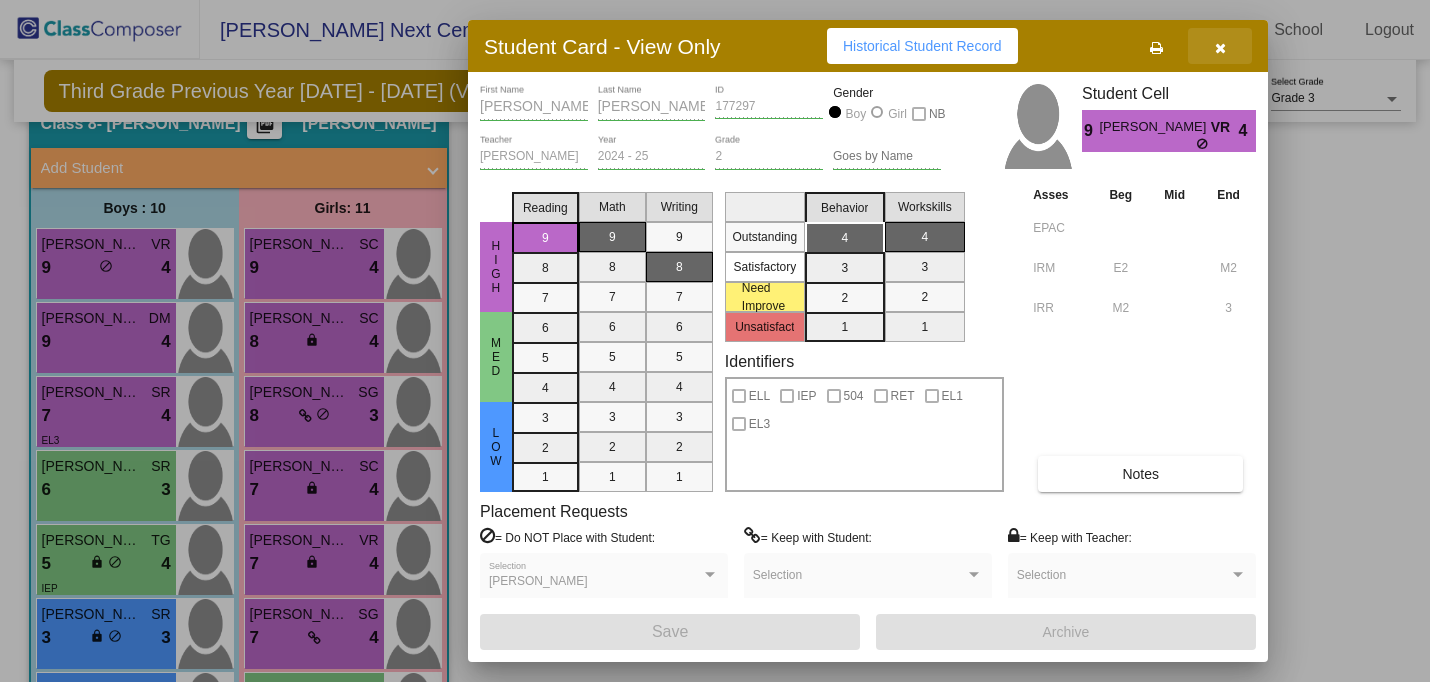 click at bounding box center (1220, 48) 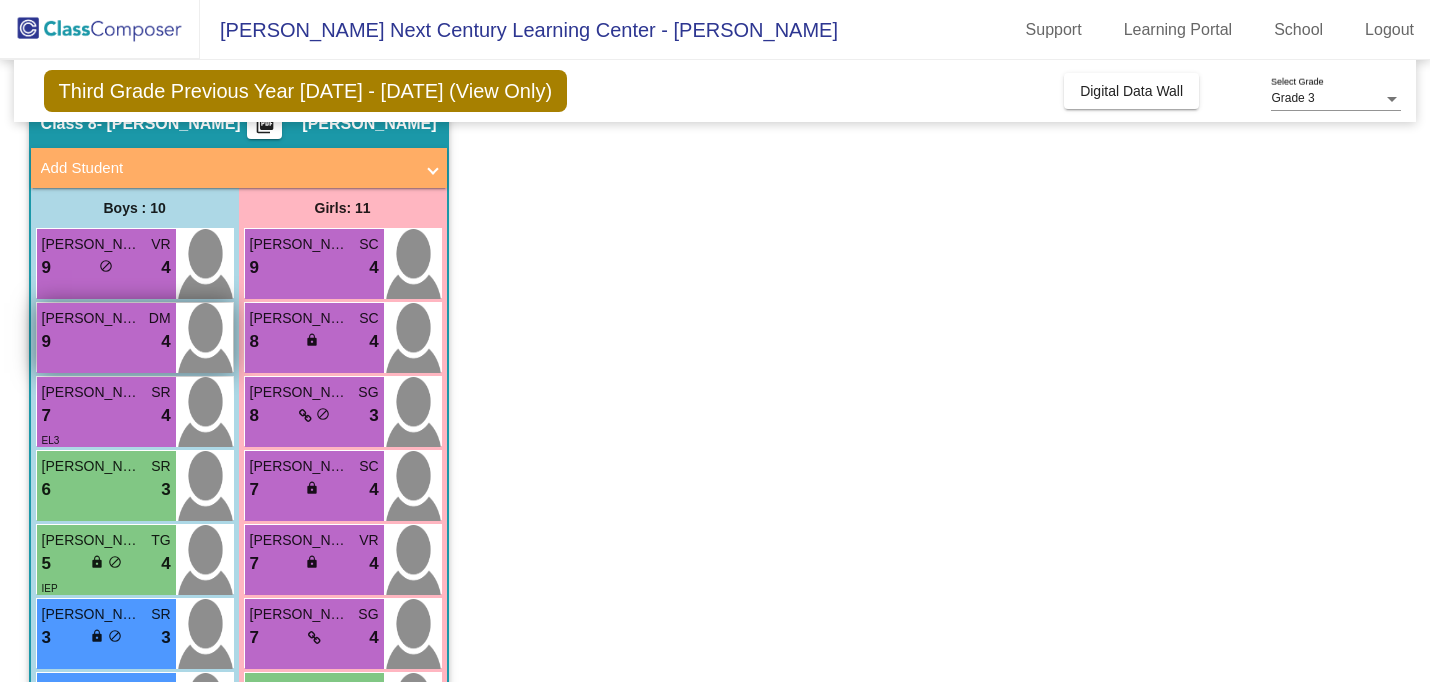 click at bounding box center [204, 338] 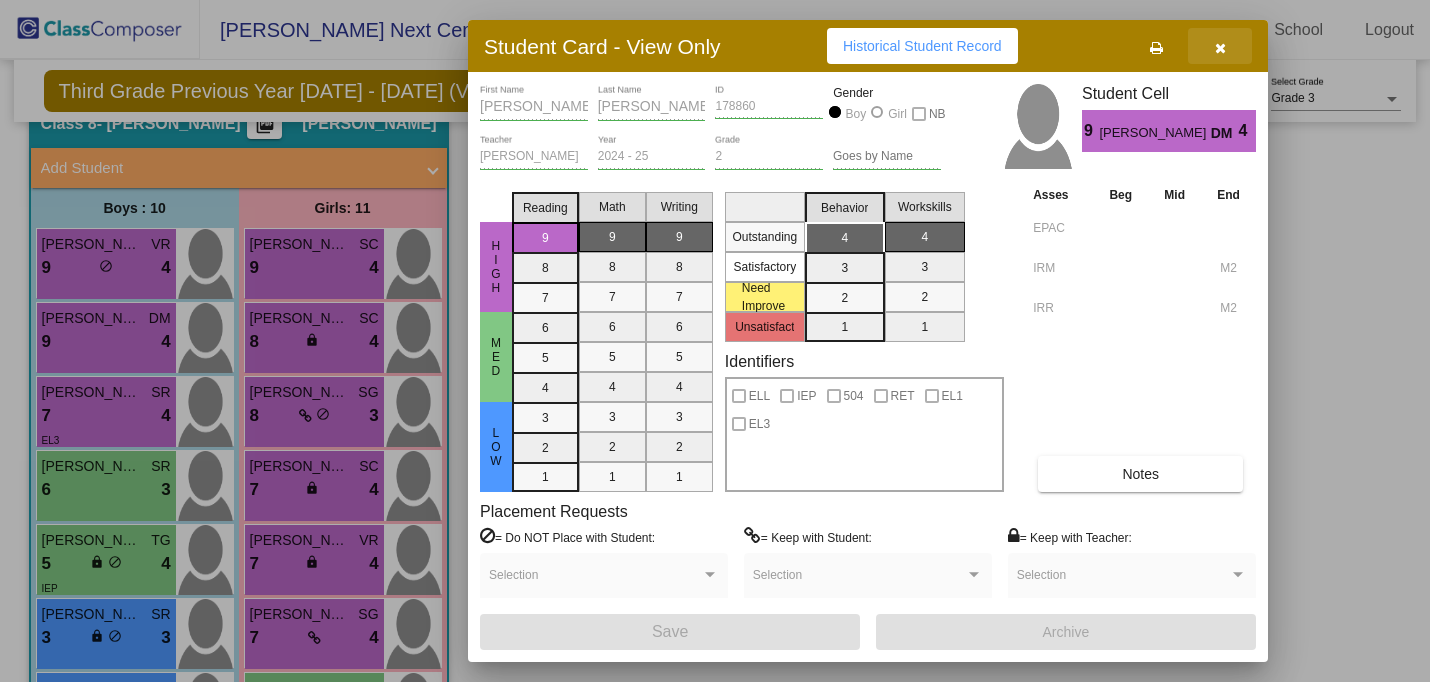 click at bounding box center (1220, 46) 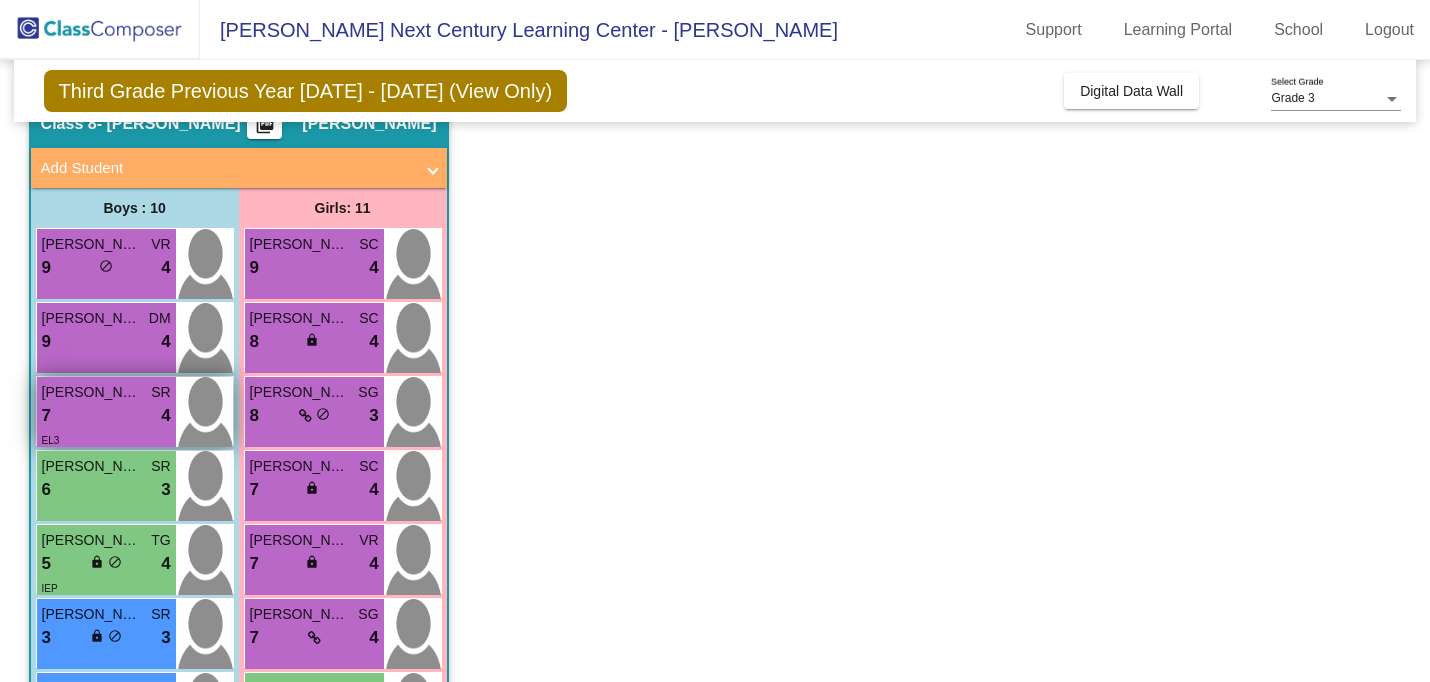 click at bounding box center [204, 412] 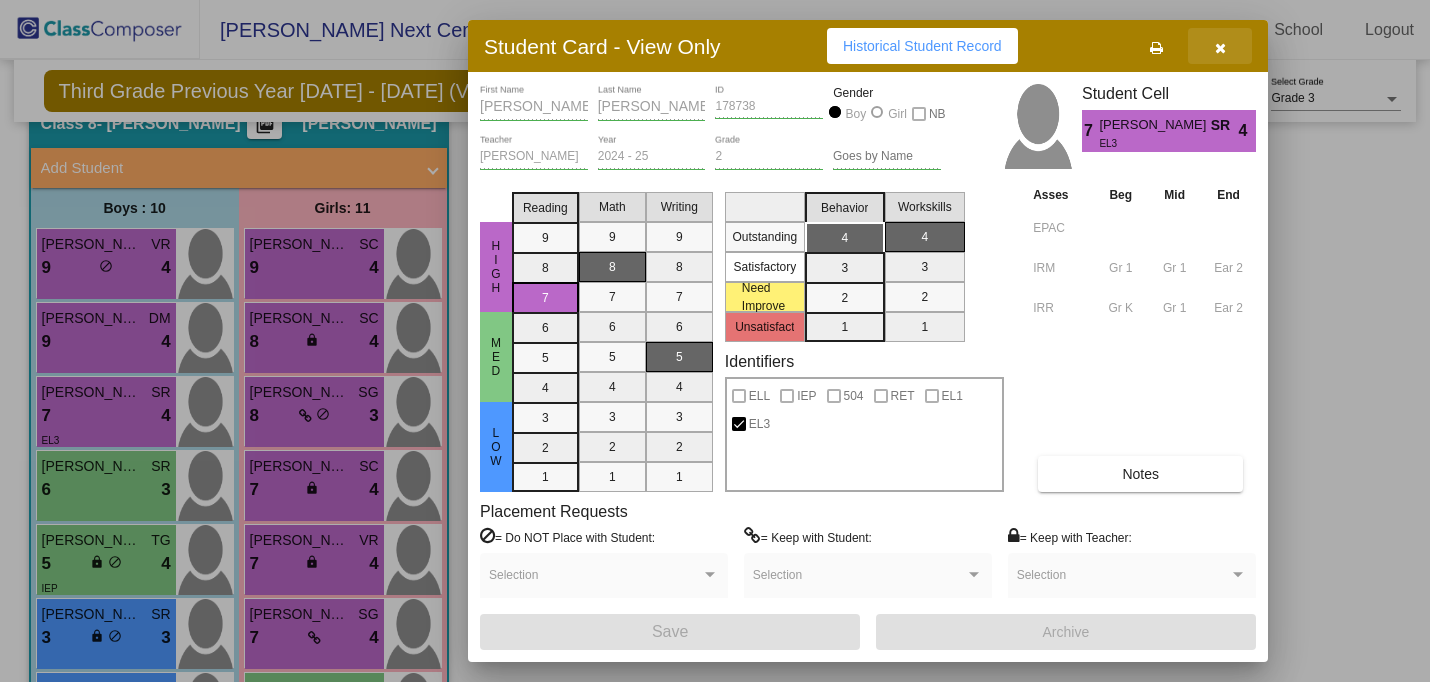 click at bounding box center (1220, 48) 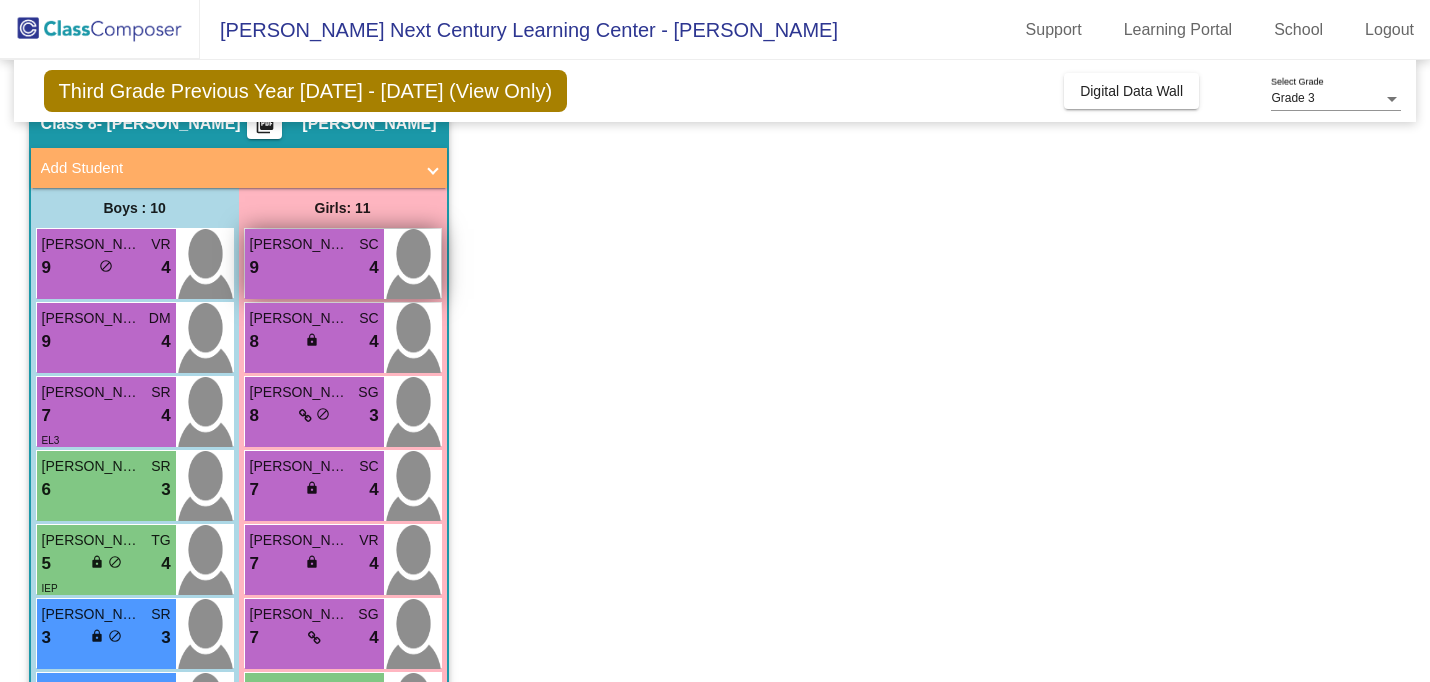 click on "4" at bounding box center [373, 268] 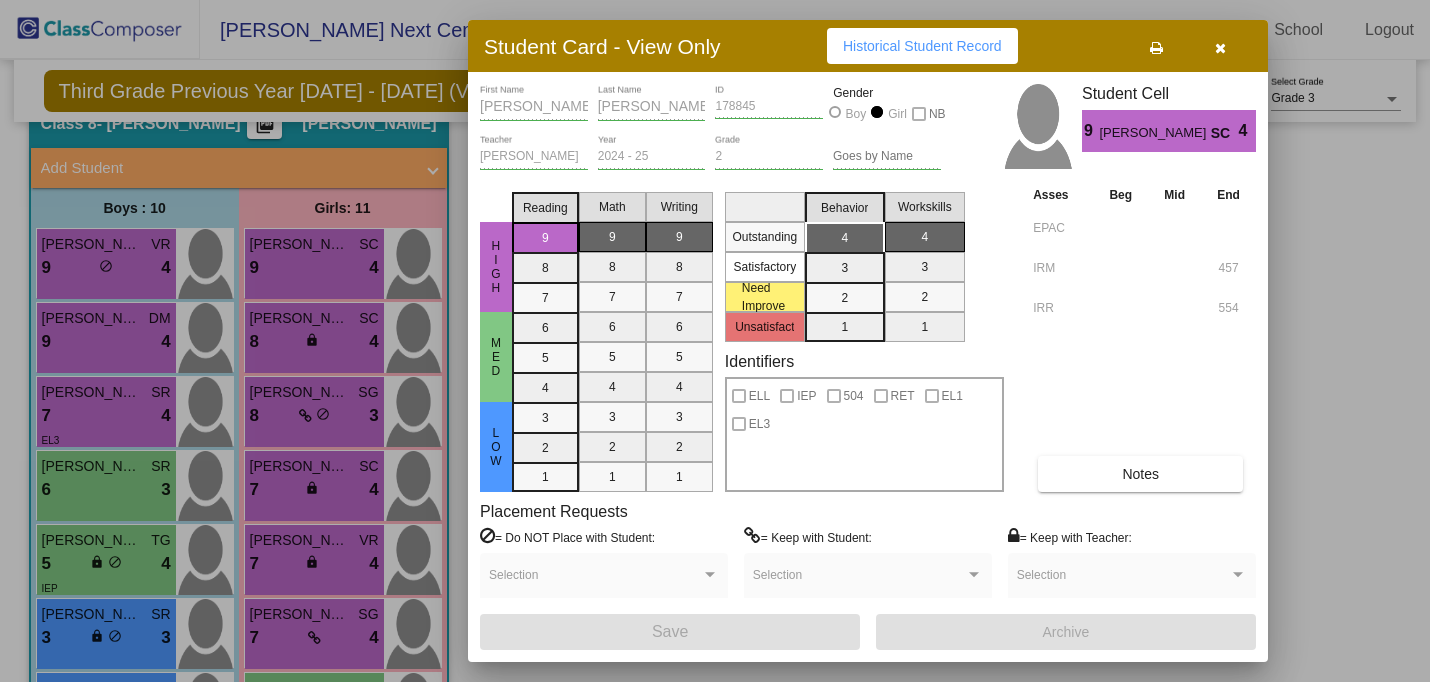 click at bounding box center (1220, 48) 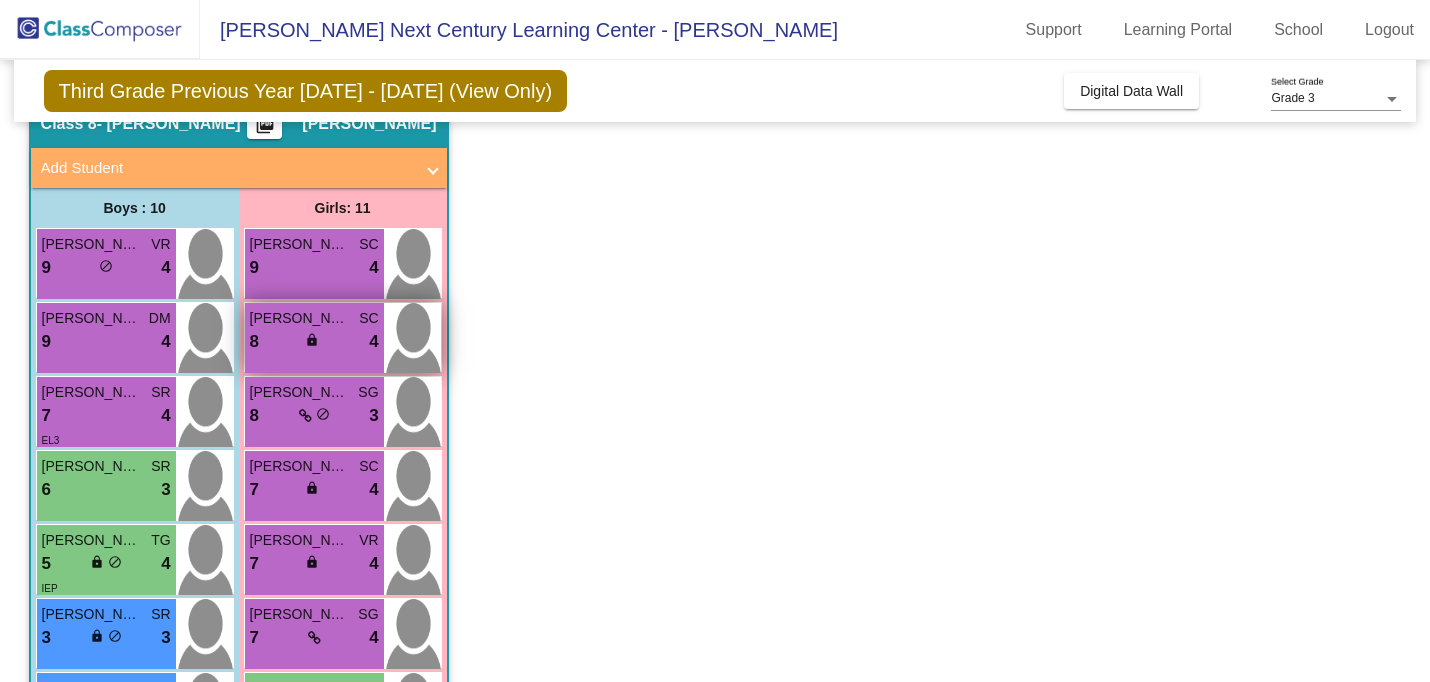 click on "8 lock do_not_disturb_alt 4" at bounding box center [314, 342] 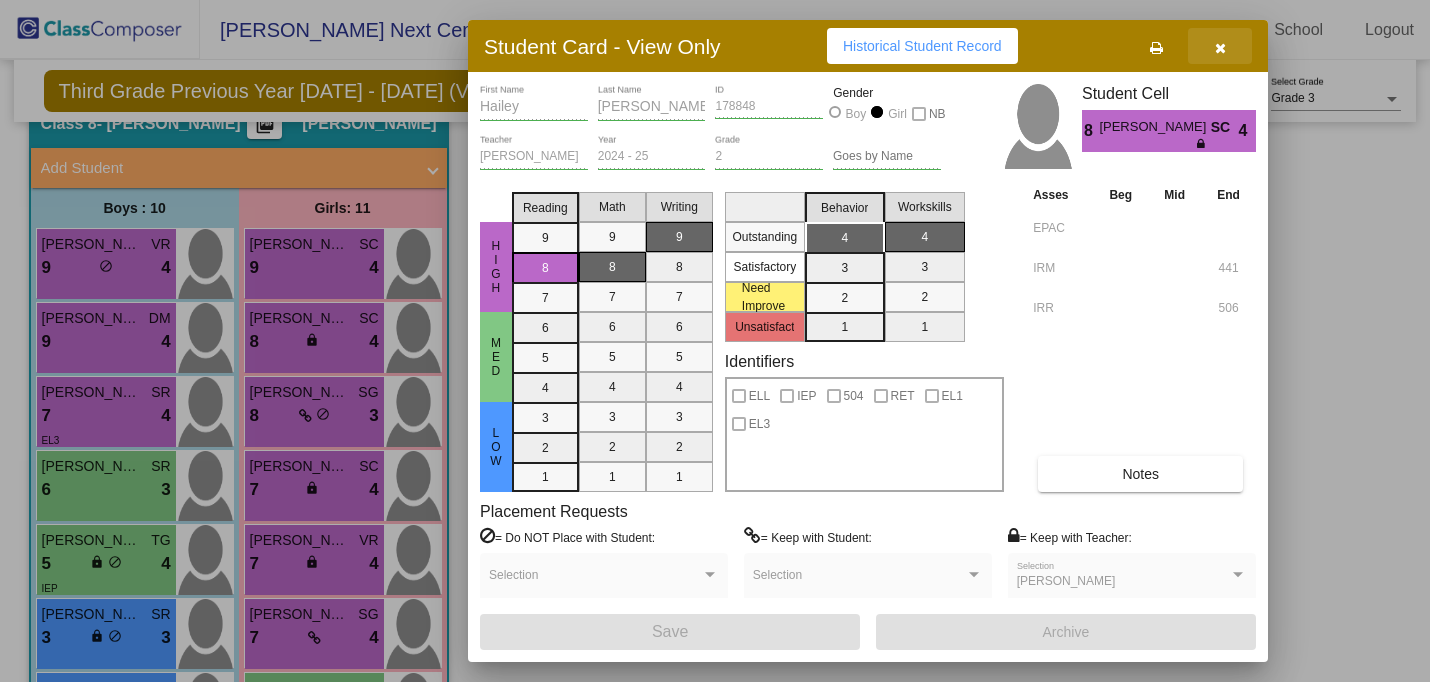 click at bounding box center (1220, 48) 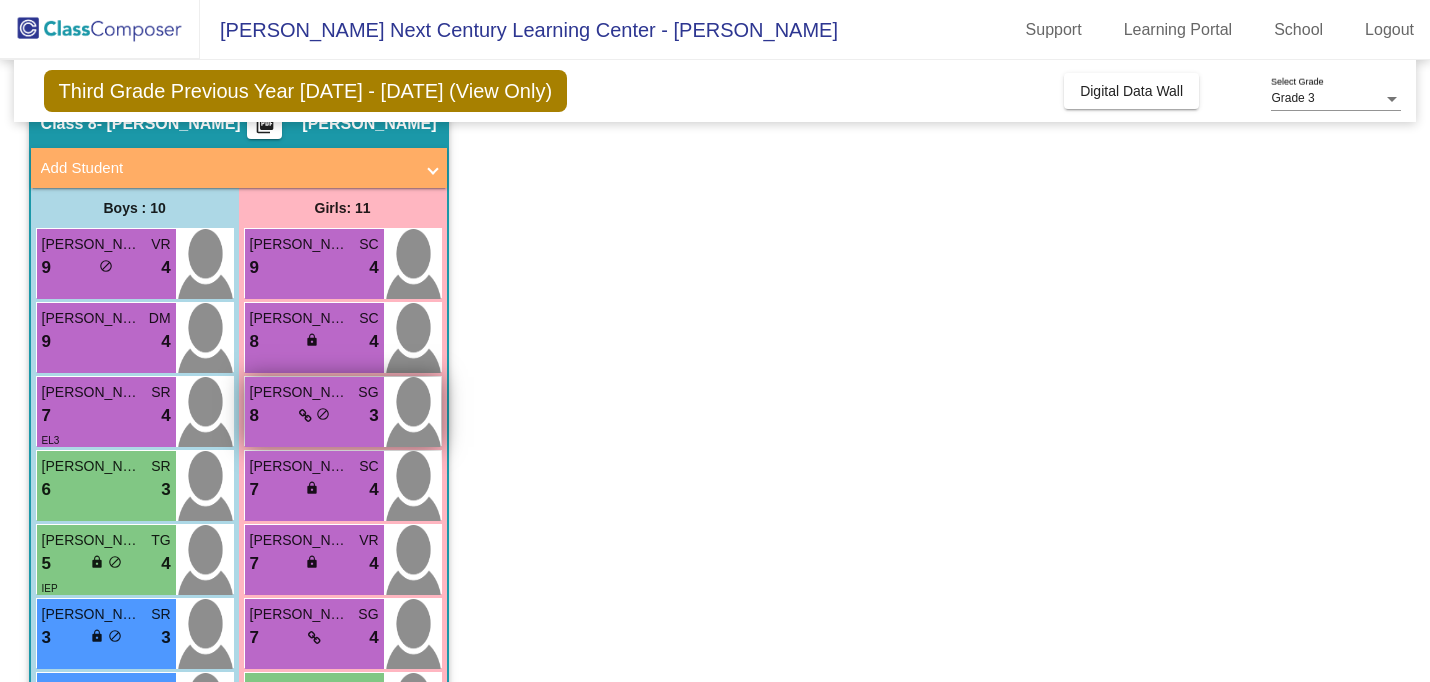 click at bounding box center (412, 412) 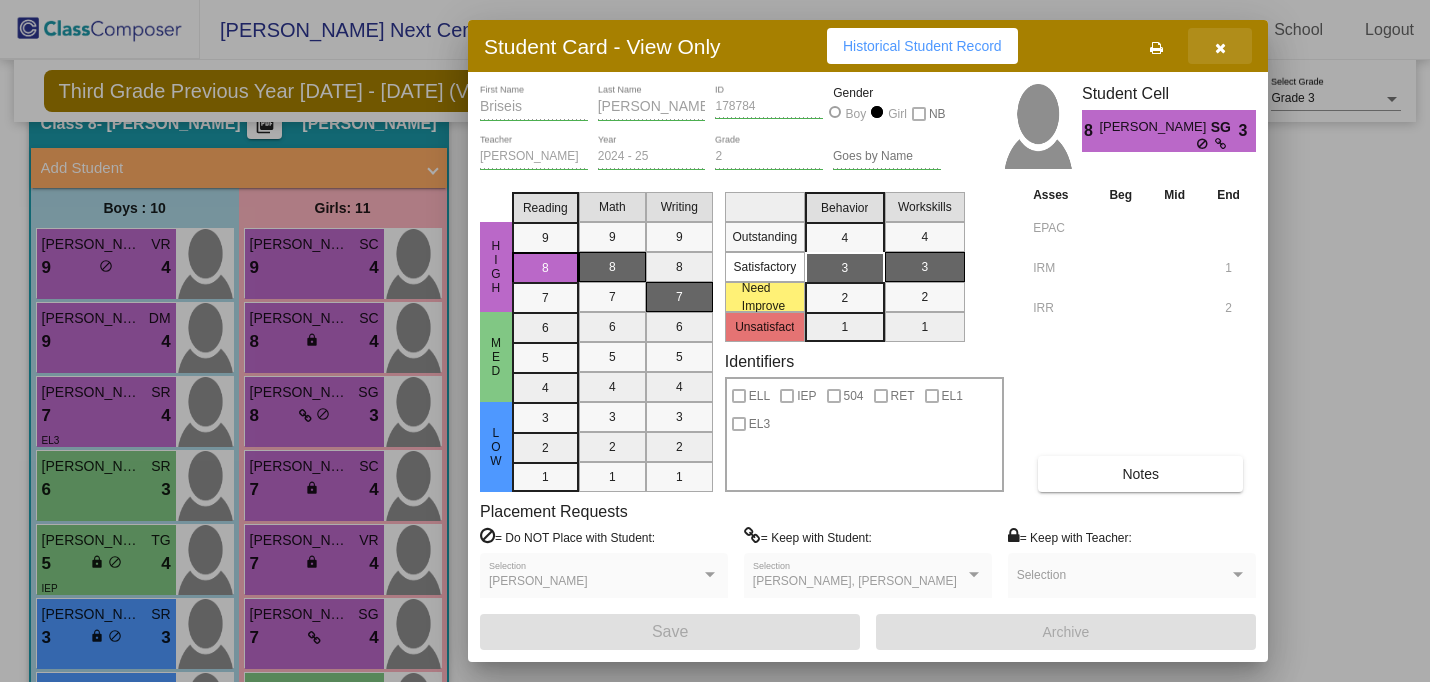 click at bounding box center [1220, 48] 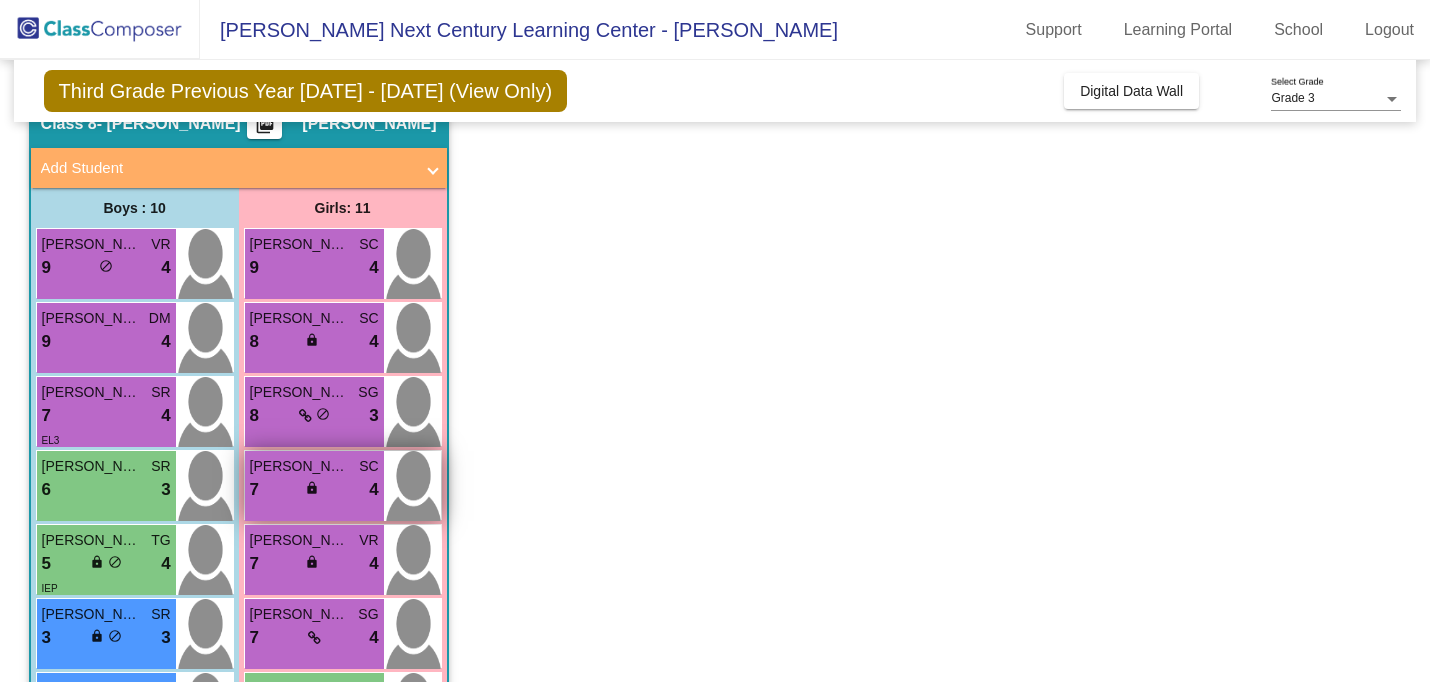 click on "7 lock do_not_disturb_alt 4" at bounding box center [314, 490] 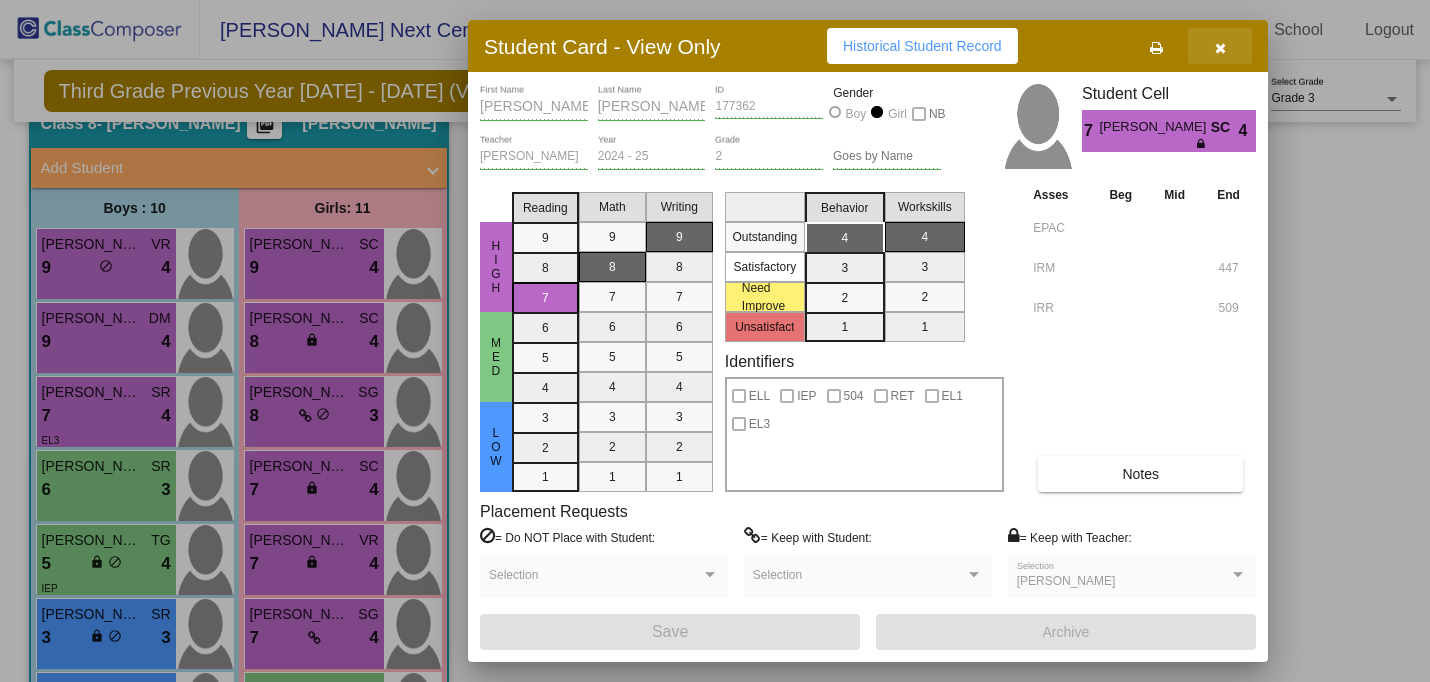click at bounding box center [1220, 46] 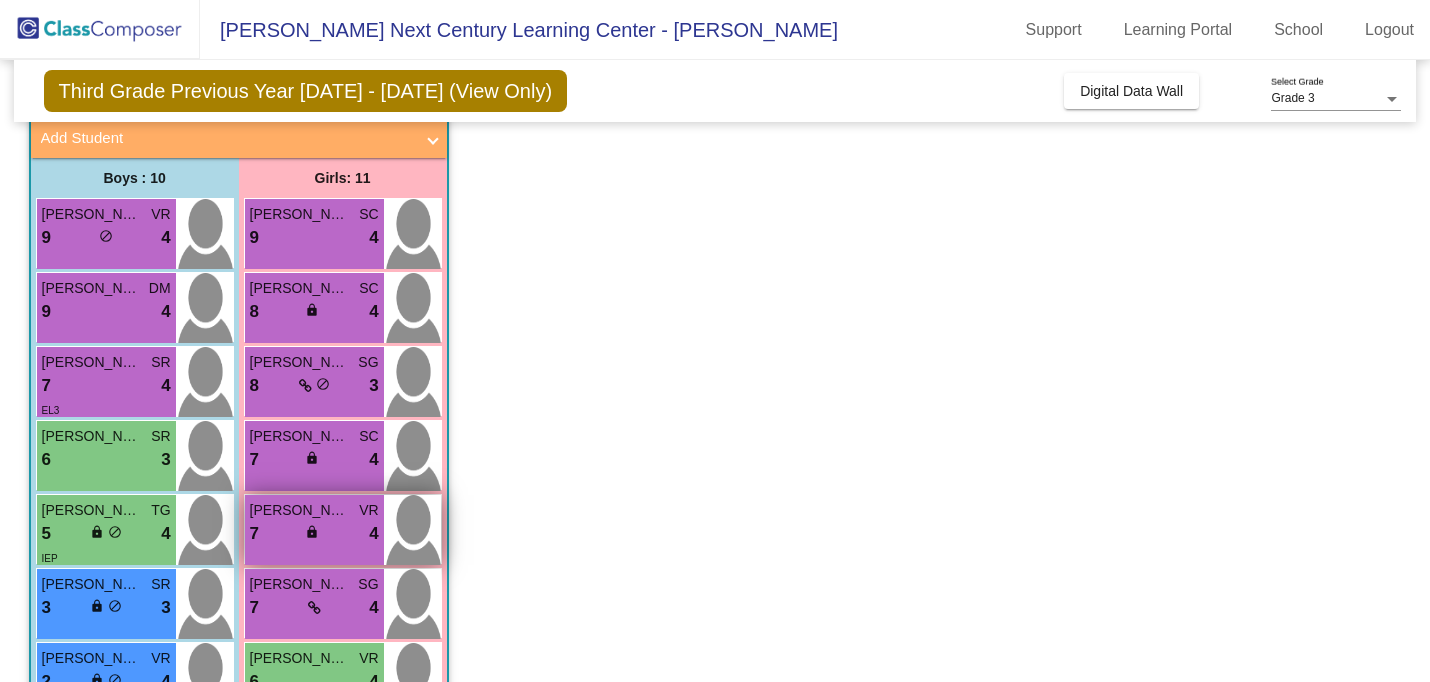 scroll, scrollTop: 124, scrollLeft: 0, axis: vertical 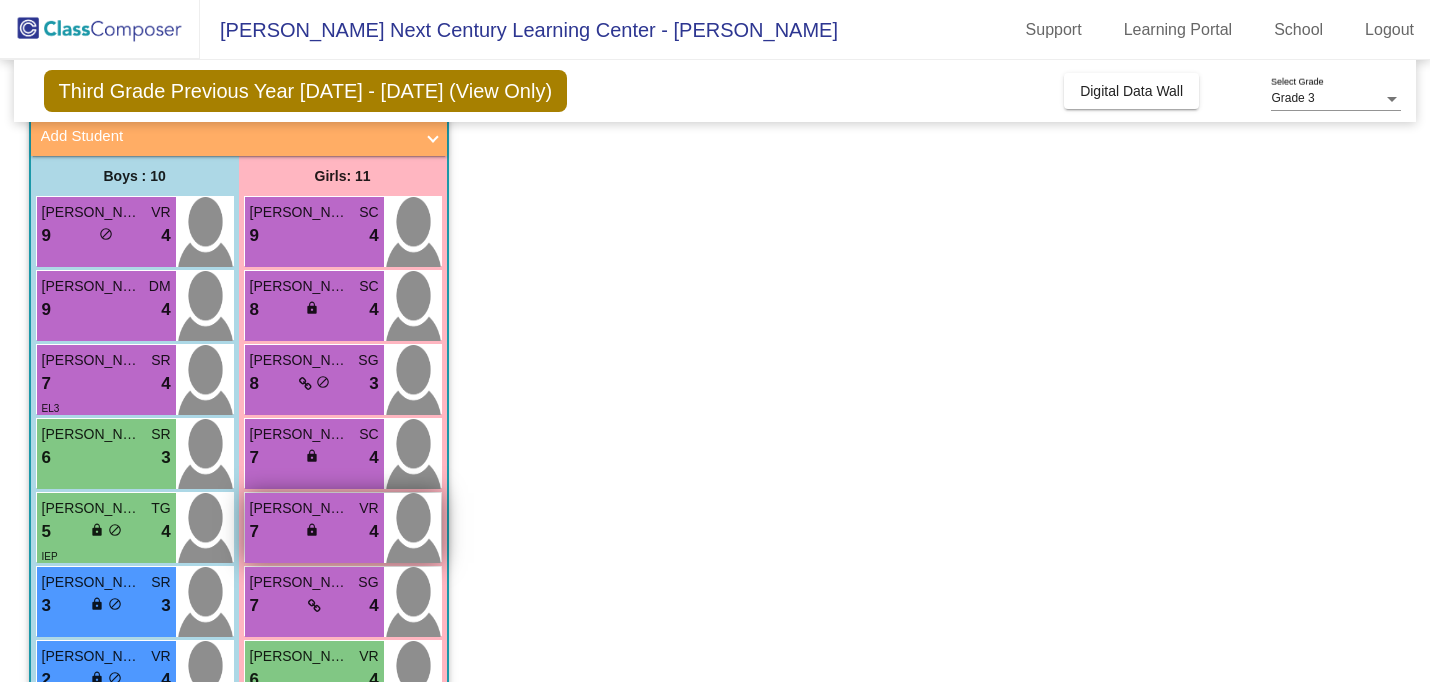click on "7 lock do_not_disturb_alt 4" at bounding box center [314, 532] 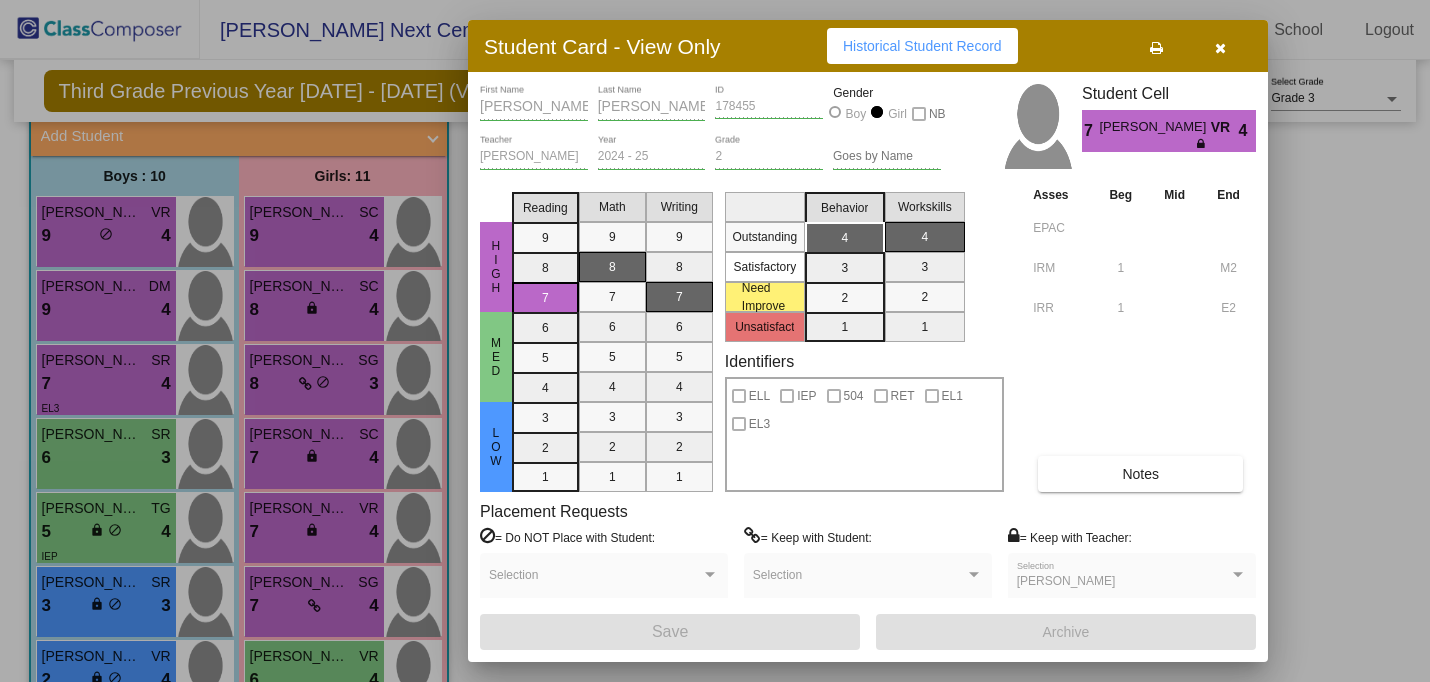 click at bounding box center (1220, 46) 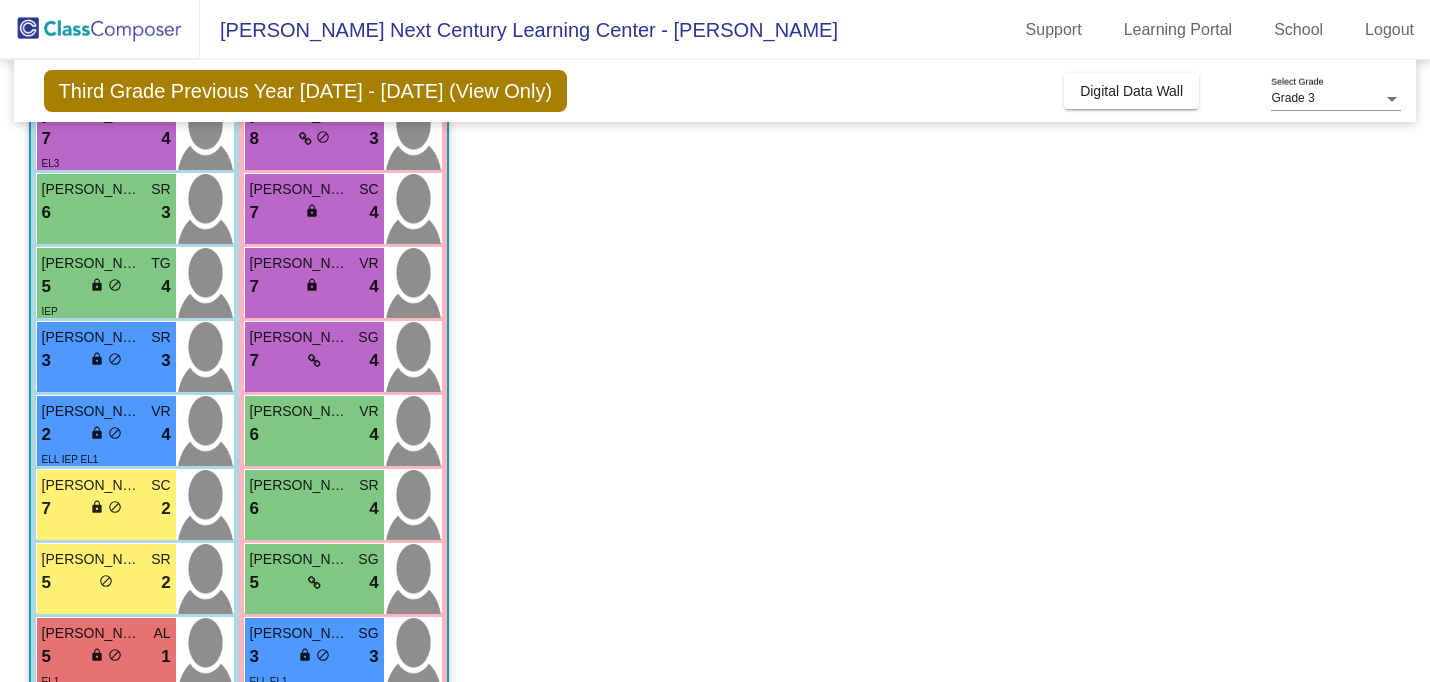 scroll, scrollTop: 382, scrollLeft: 0, axis: vertical 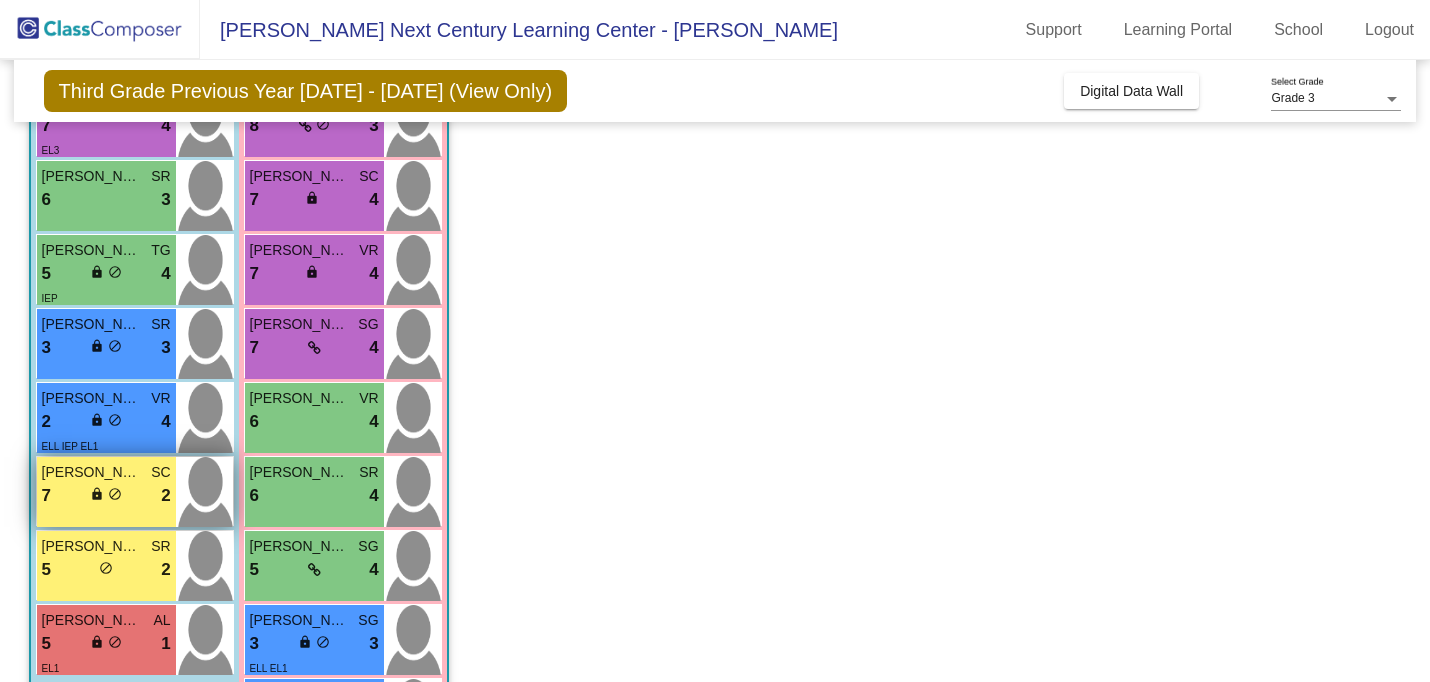 click at bounding box center (204, 492) 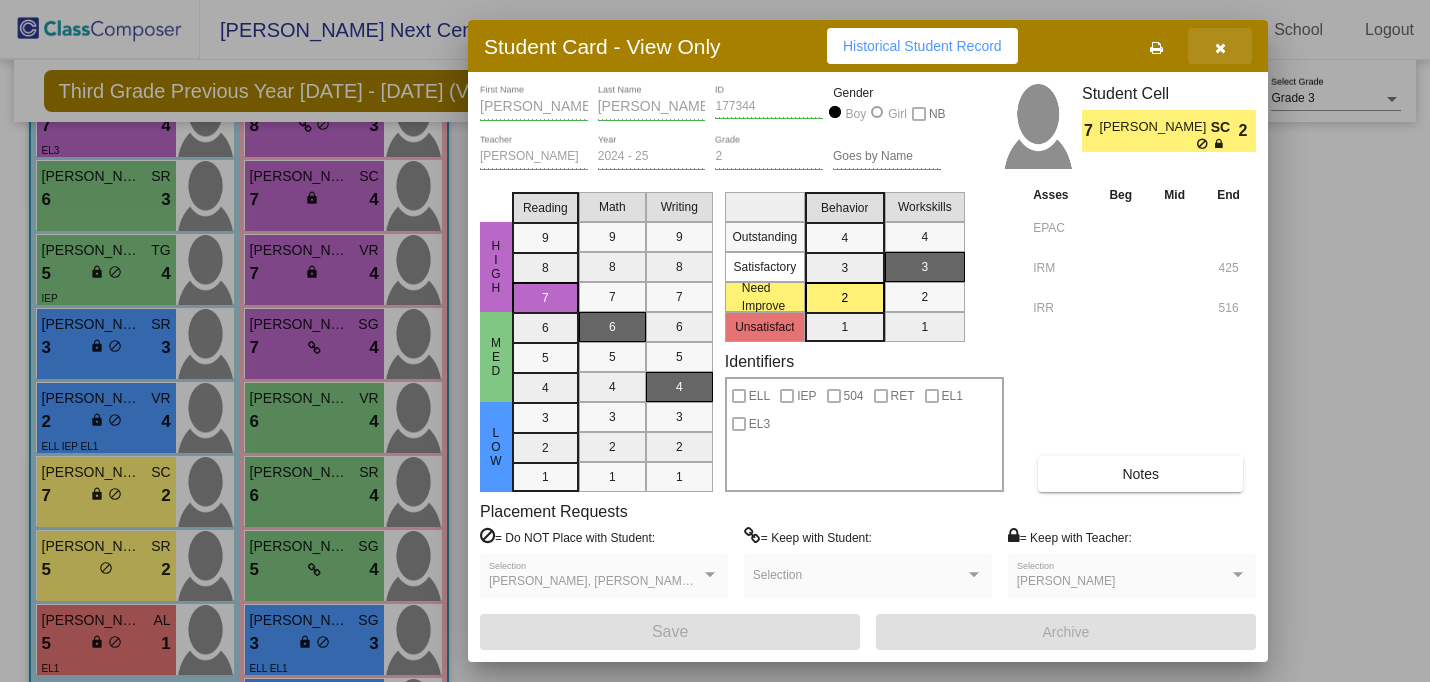 click at bounding box center (1220, 48) 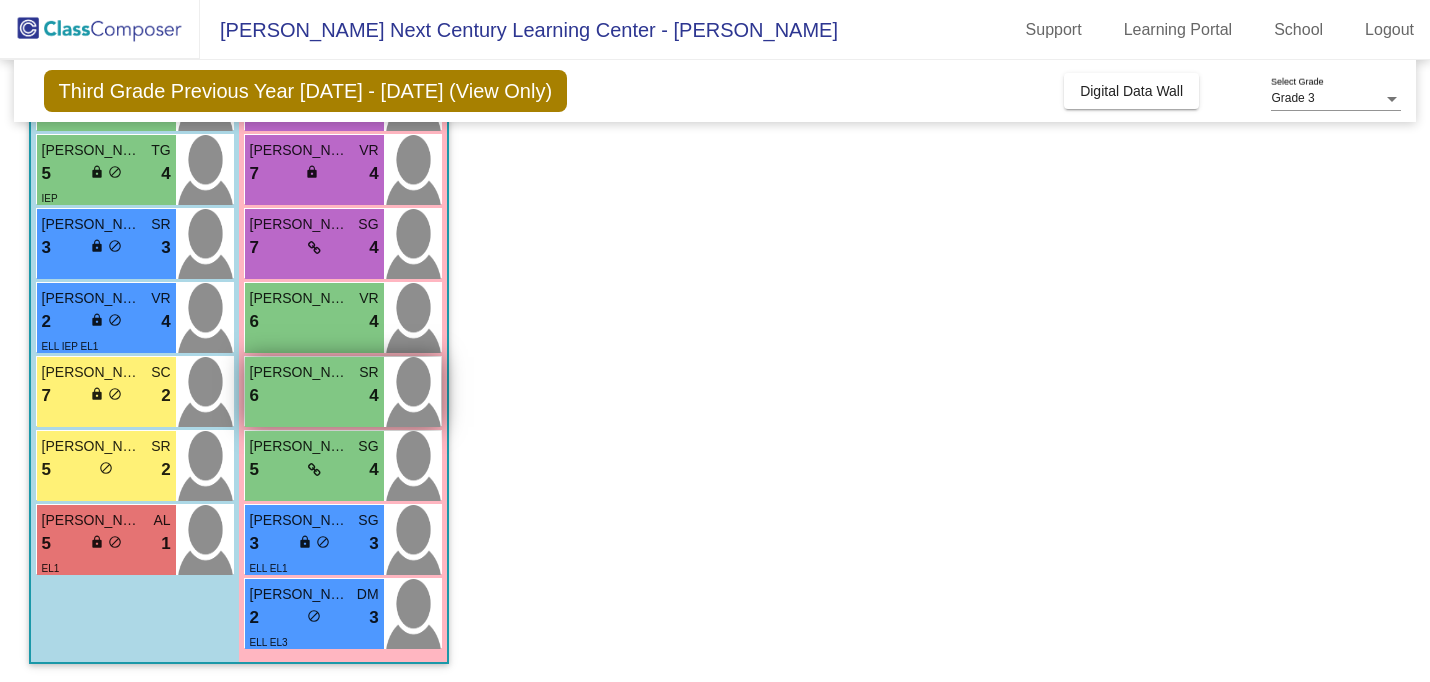 scroll, scrollTop: 484, scrollLeft: 0, axis: vertical 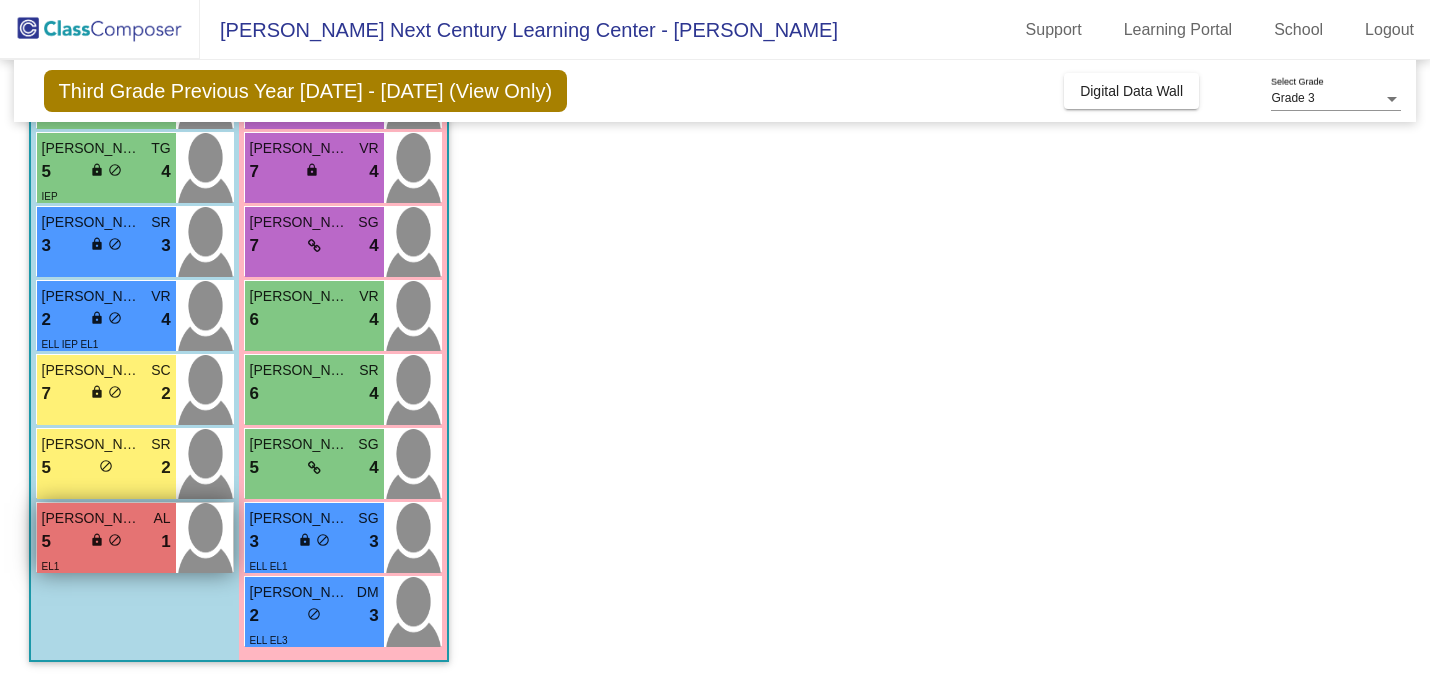 click on "do_not_disturb_alt" at bounding box center (115, 540) 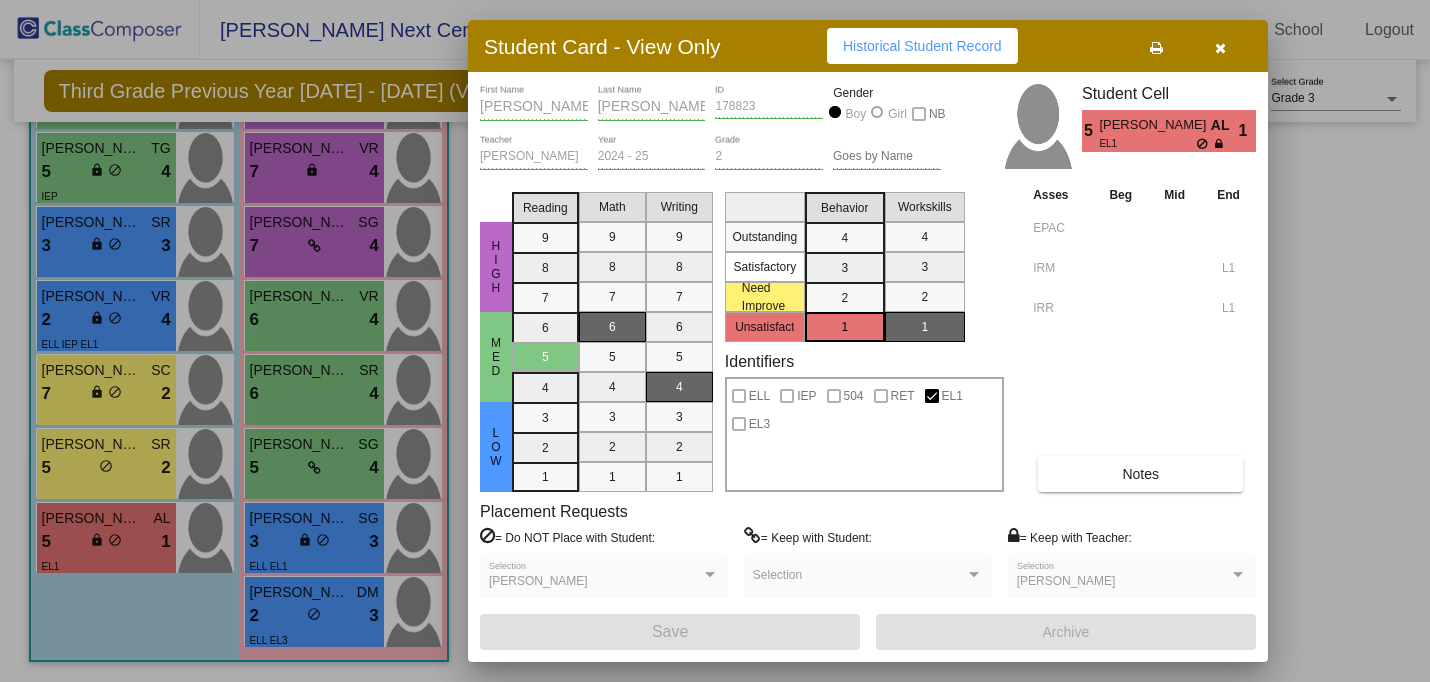 click at bounding box center [1220, 48] 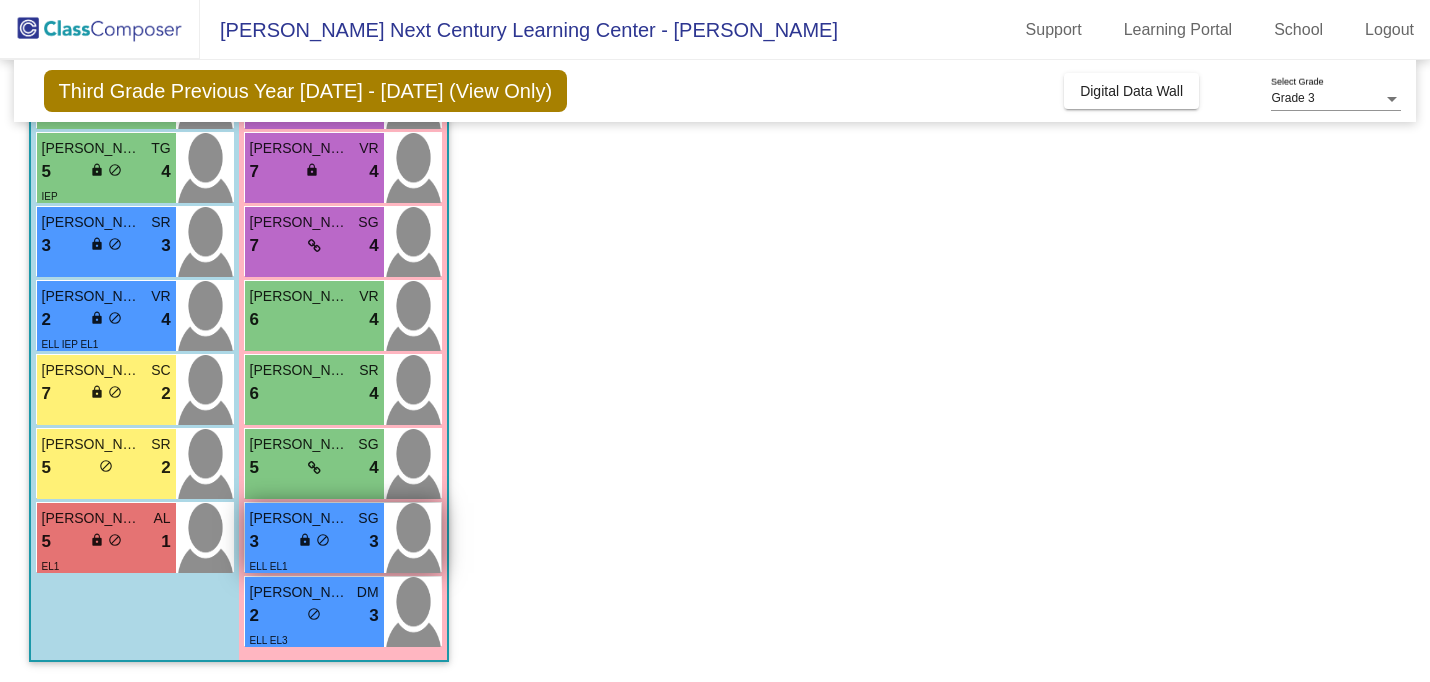 click on "3 lock do_not_disturb_alt 3" at bounding box center [314, 542] 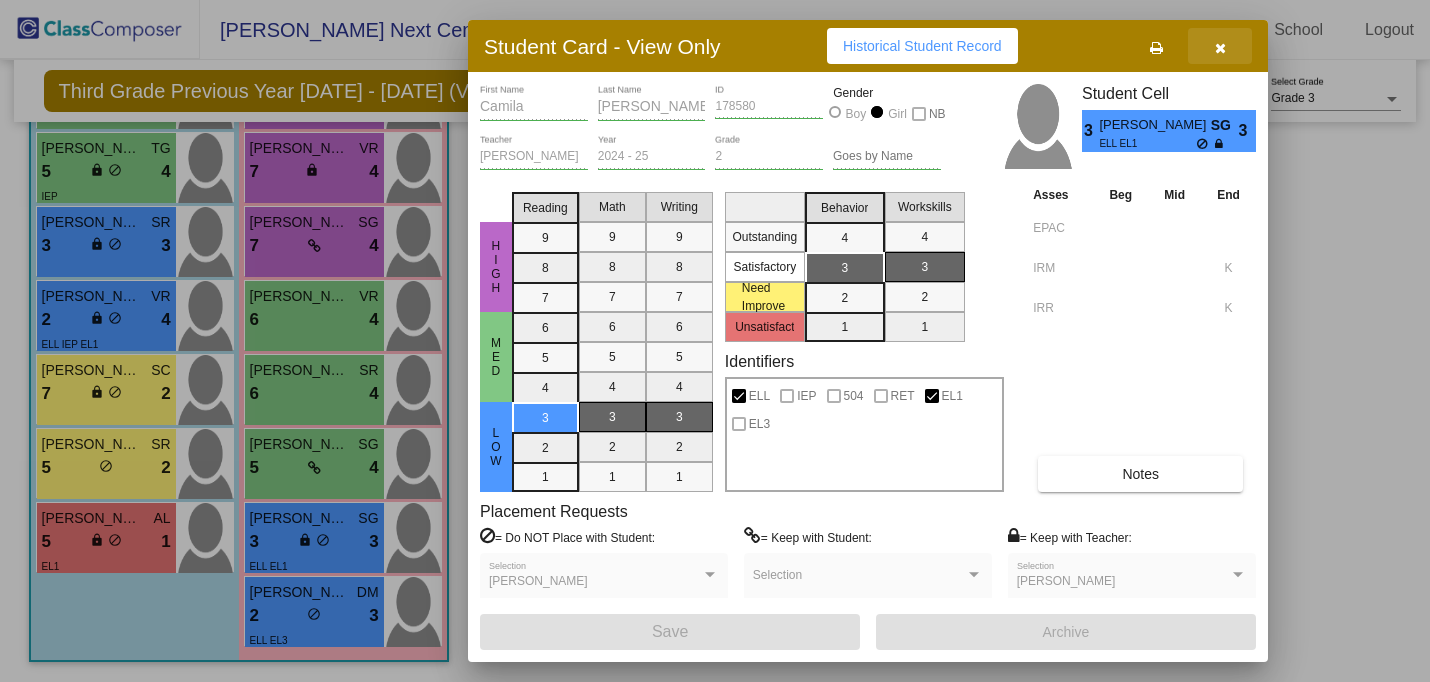 click at bounding box center [1220, 48] 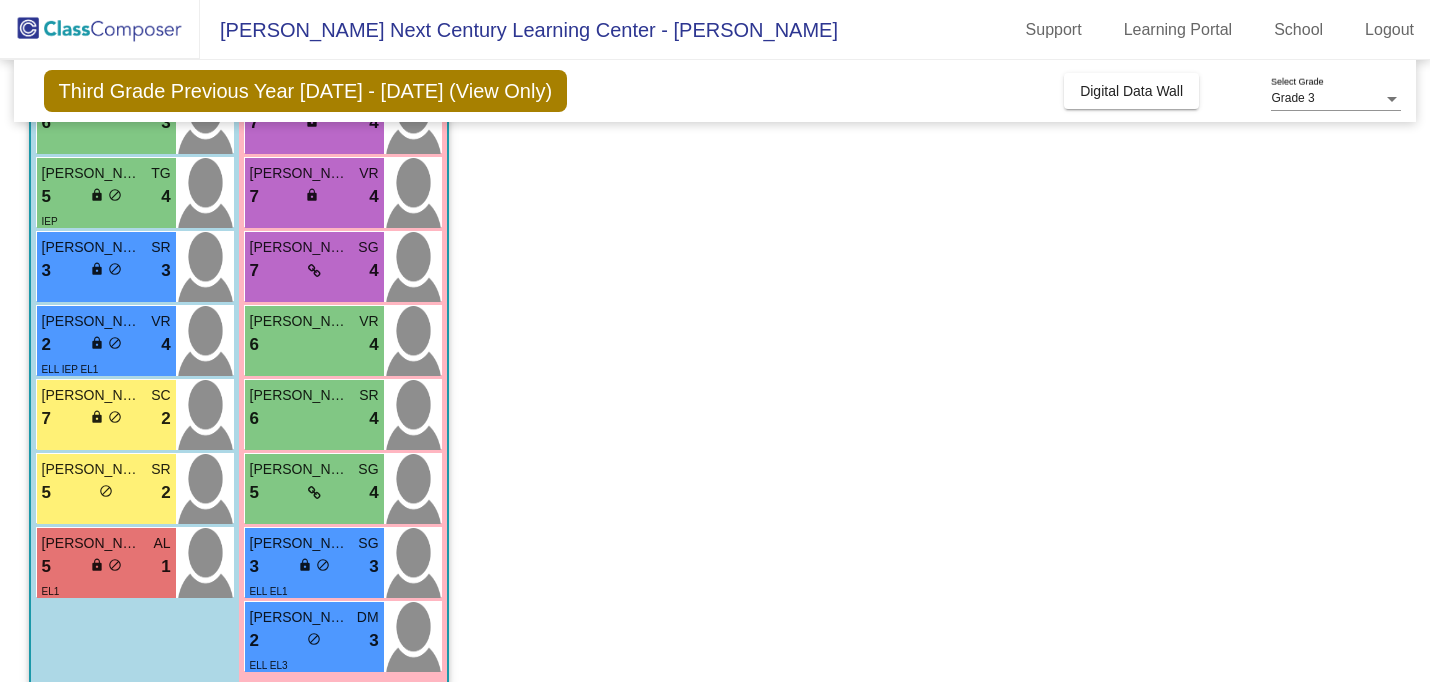 scroll, scrollTop: 452, scrollLeft: 0, axis: vertical 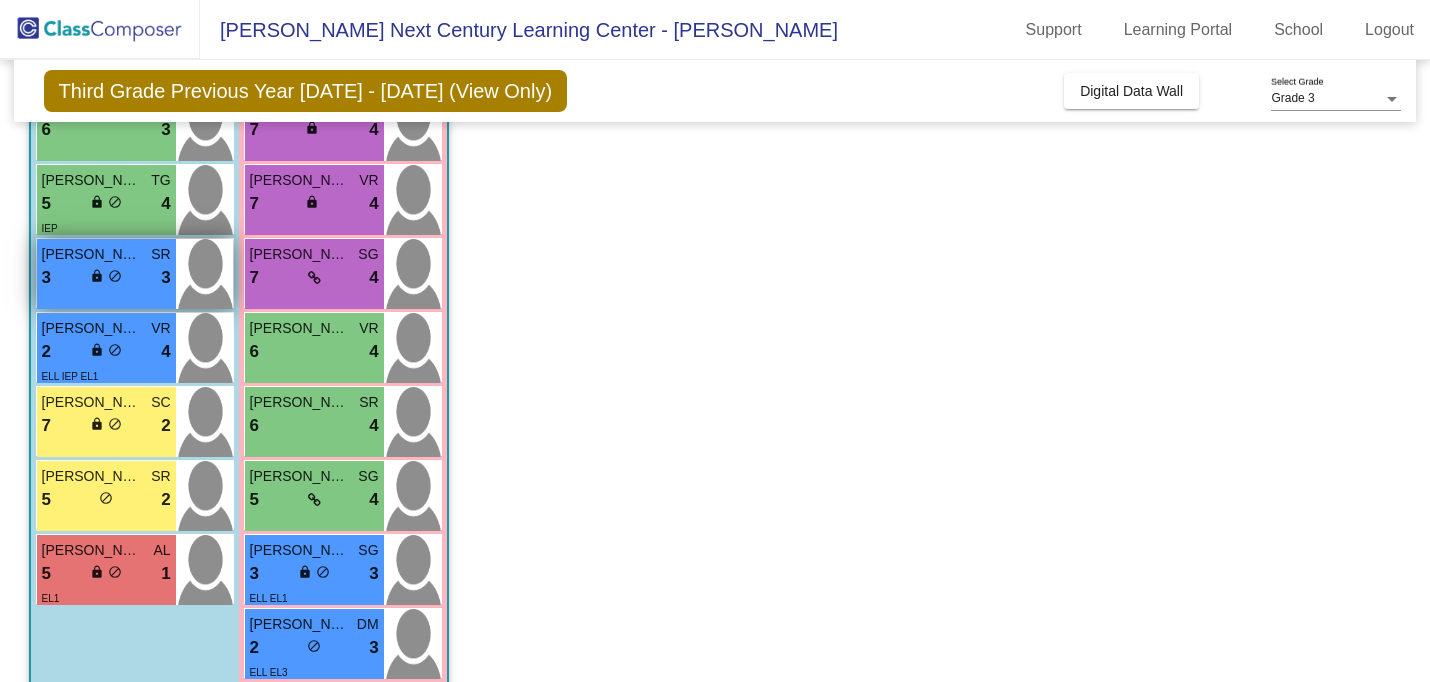 click on "3 lock do_not_disturb_alt 3" at bounding box center [106, 278] 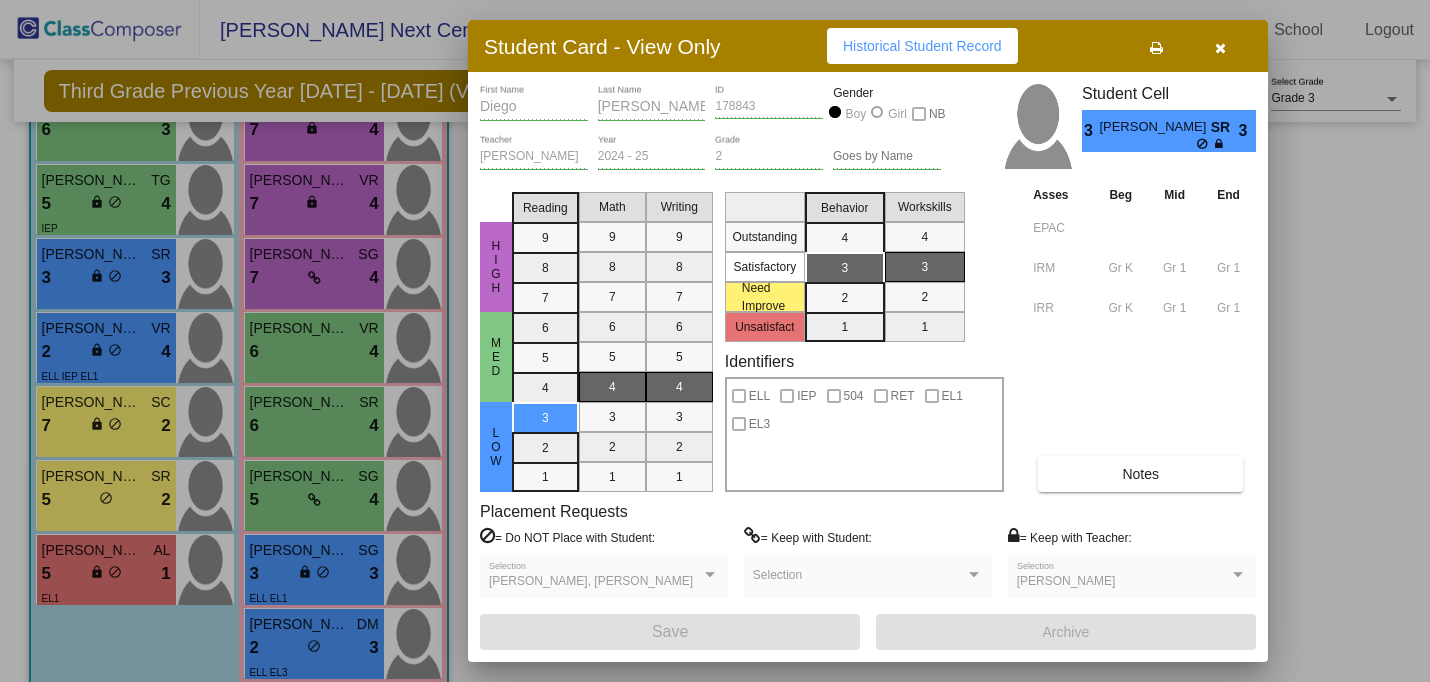 click at bounding box center [1220, 48] 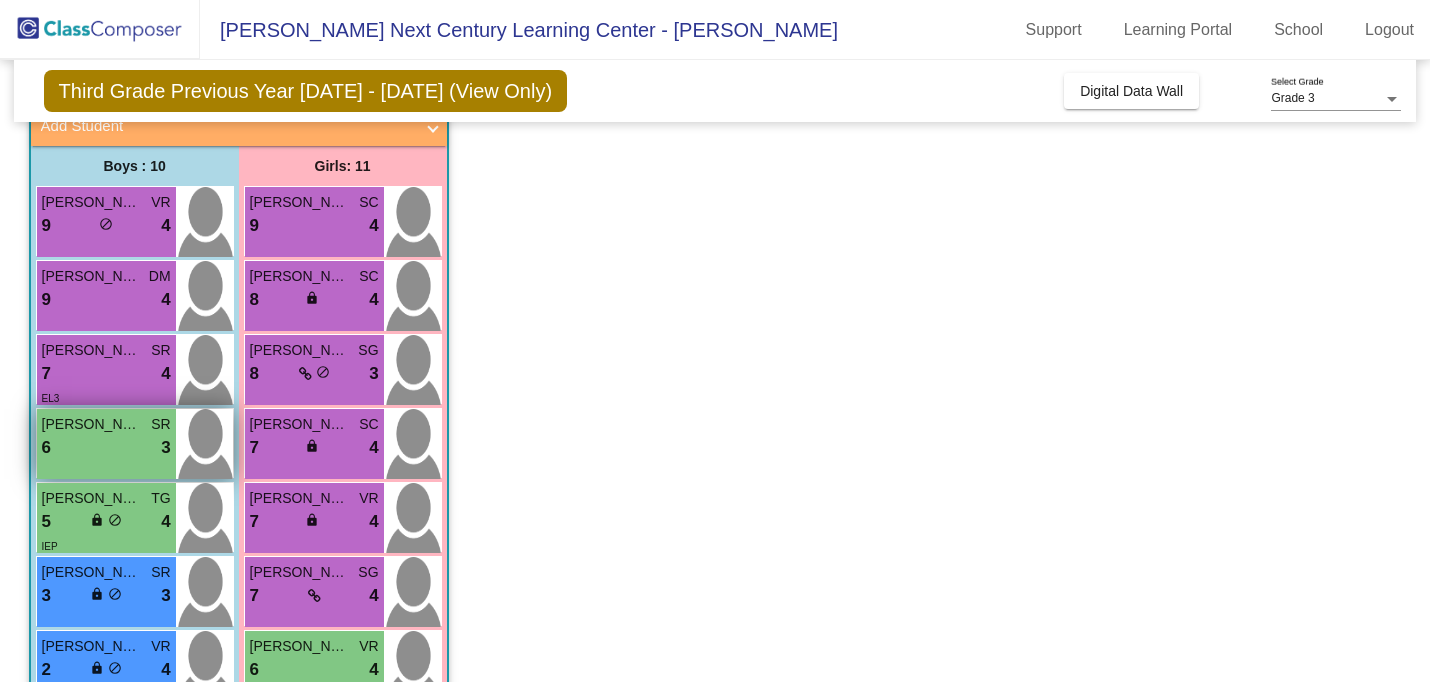 scroll, scrollTop: 138, scrollLeft: 0, axis: vertical 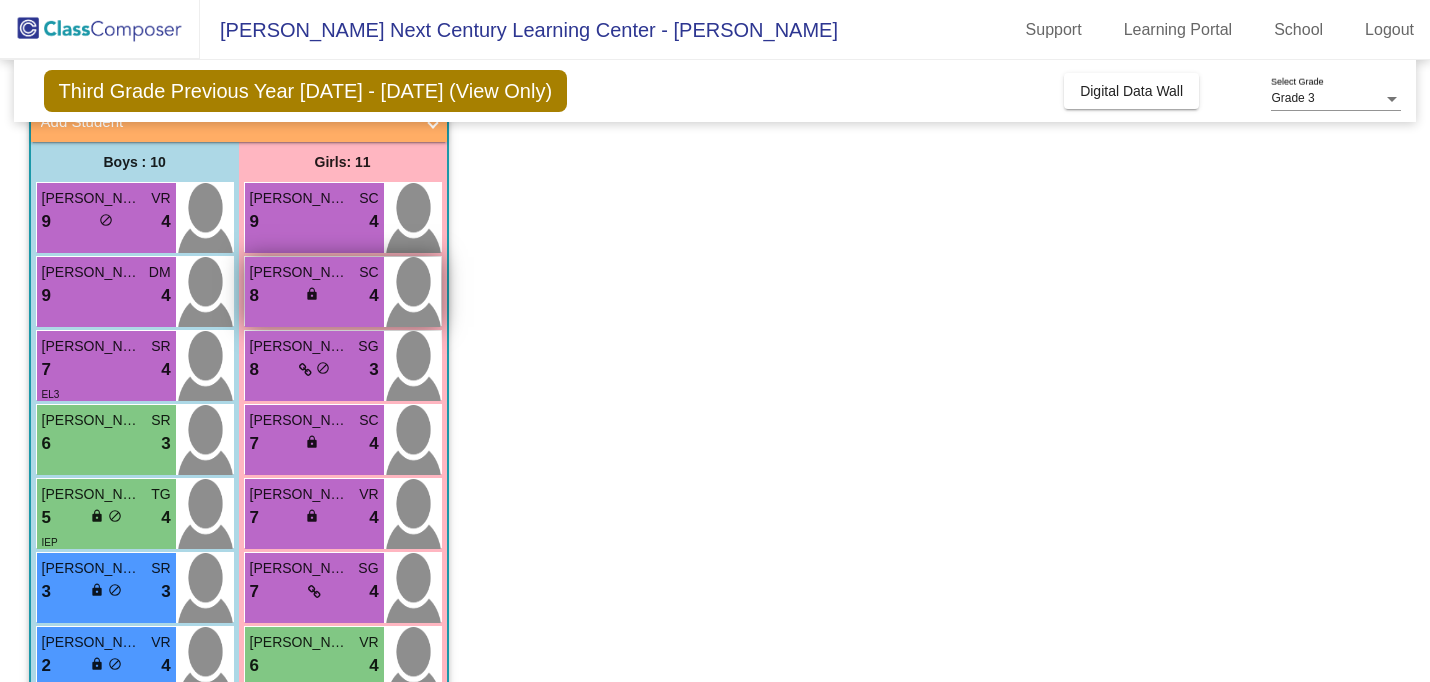 click on "8 lock do_not_disturb_alt 4" at bounding box center (314, 296) 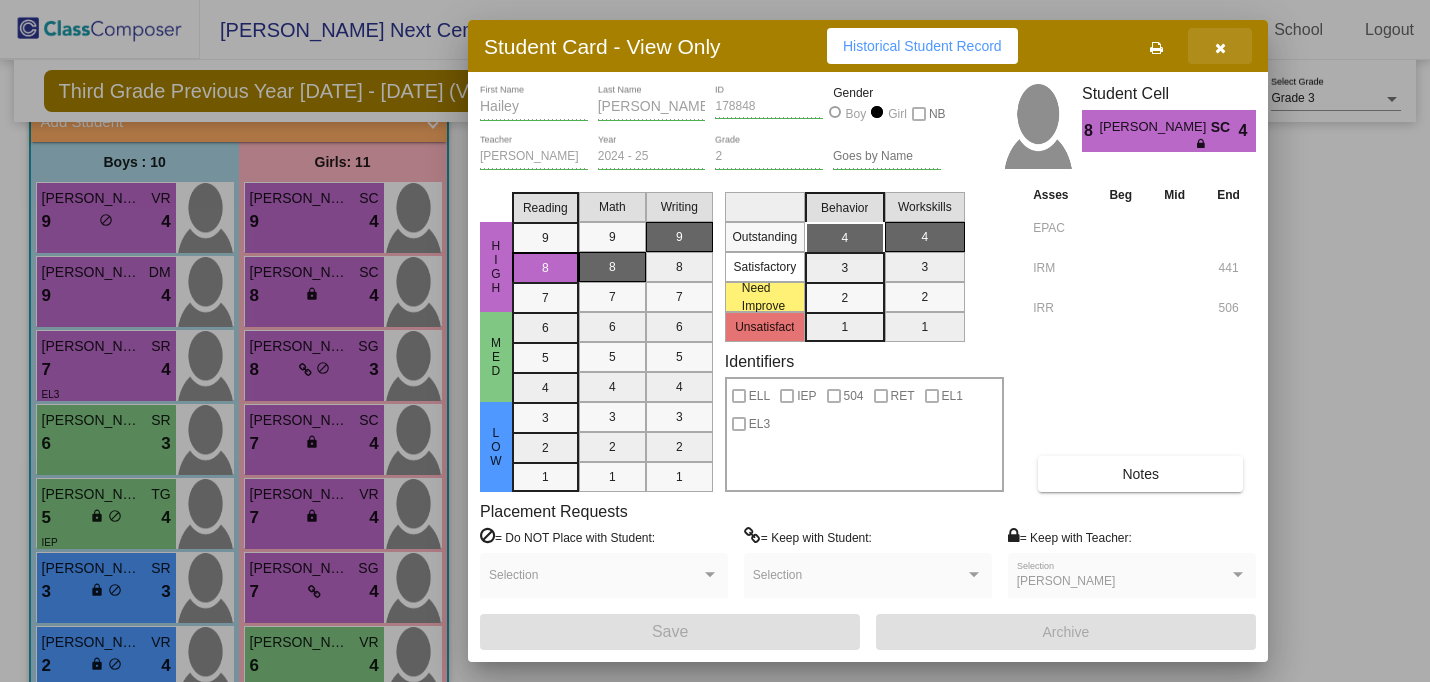 click at bounding box center [1220, 46] 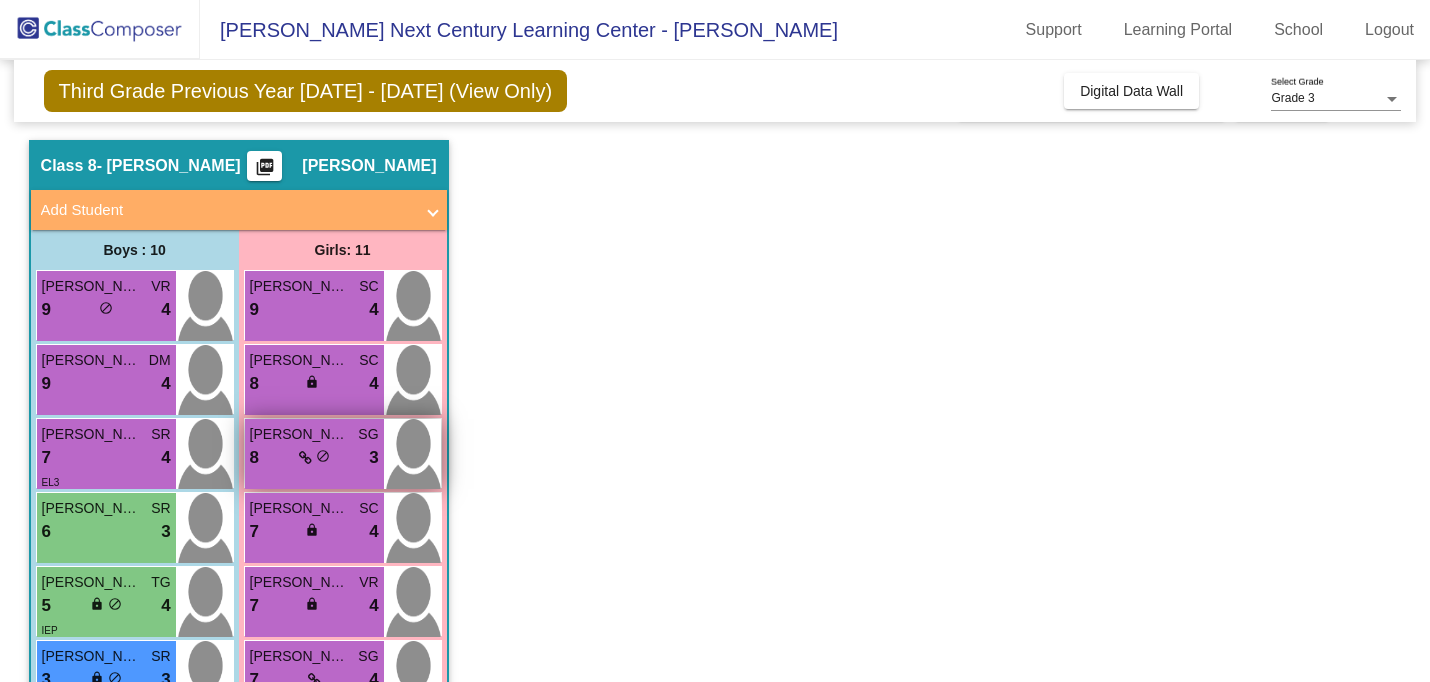 scroll, scrollTop: 64, scrollLeft: 0, axis: vertical 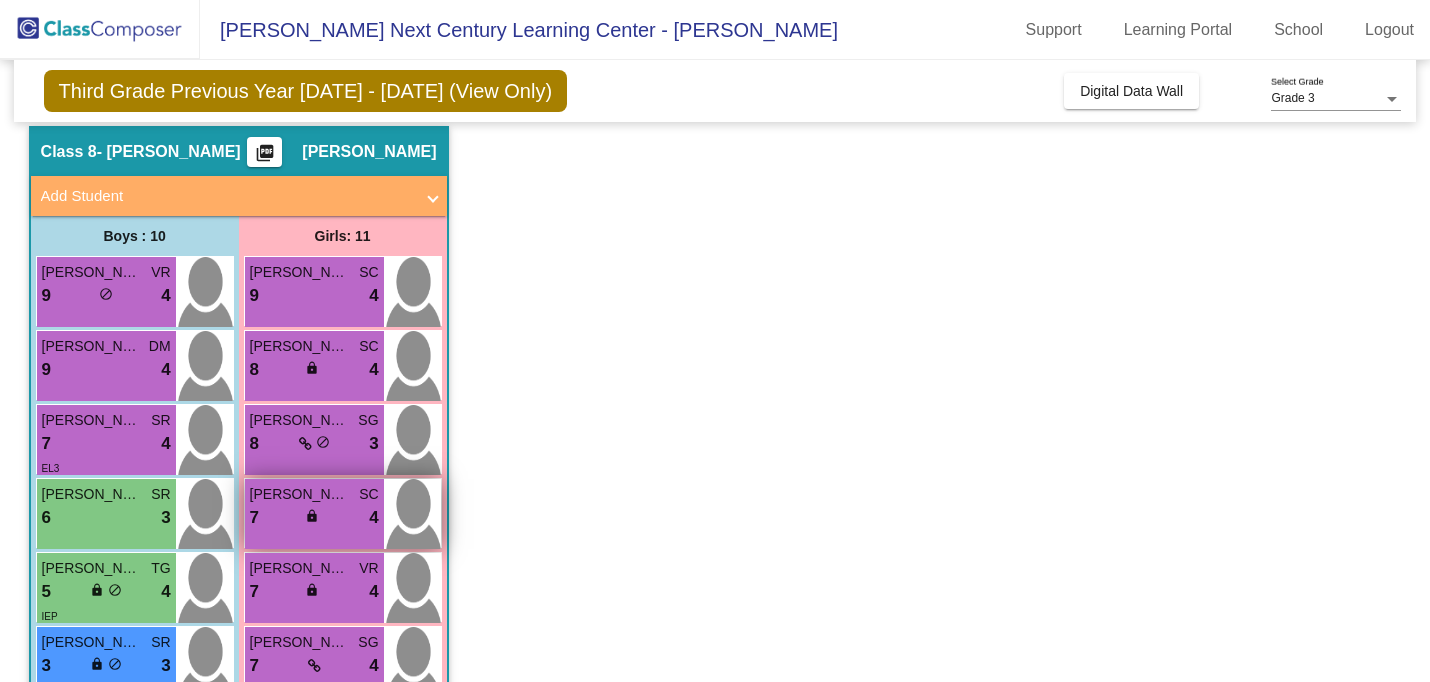 click on "7 lock do_not_disturb_alt 4" at bounding box center (314, 518) 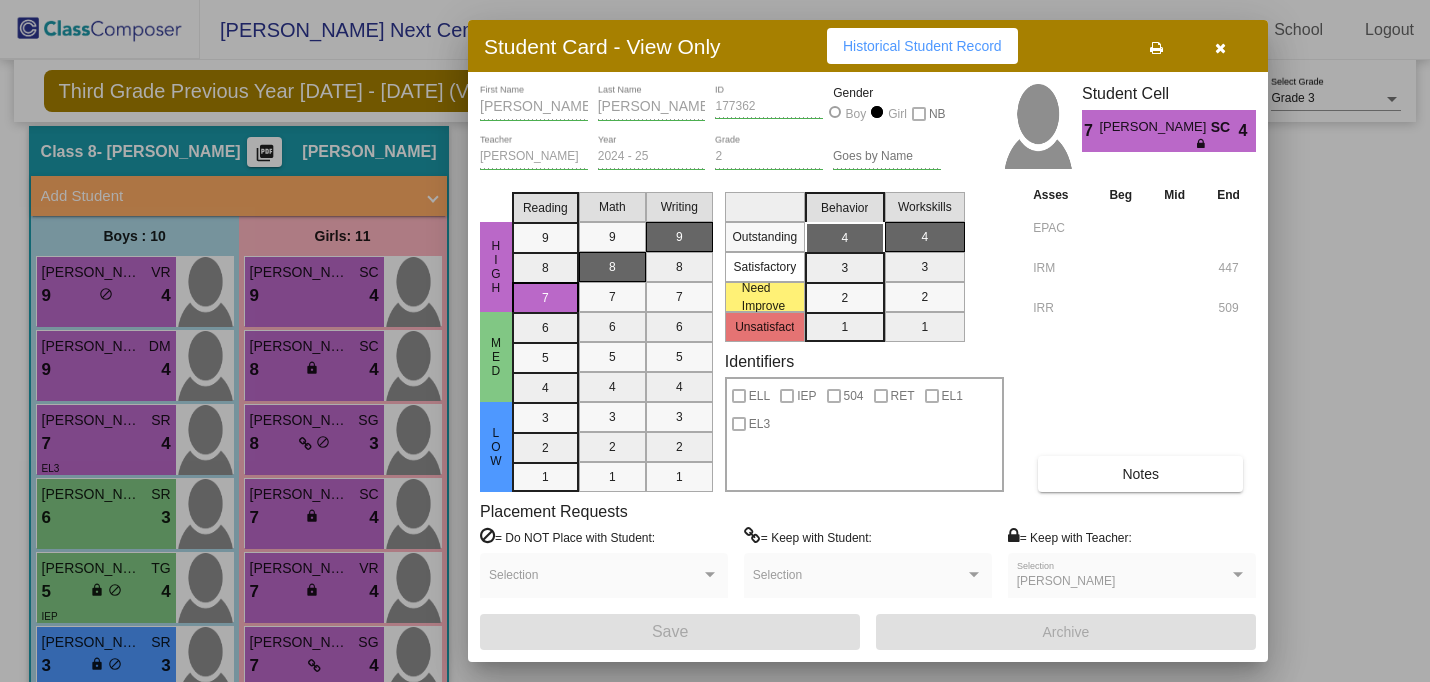 click at bounding box center [1220, 48] 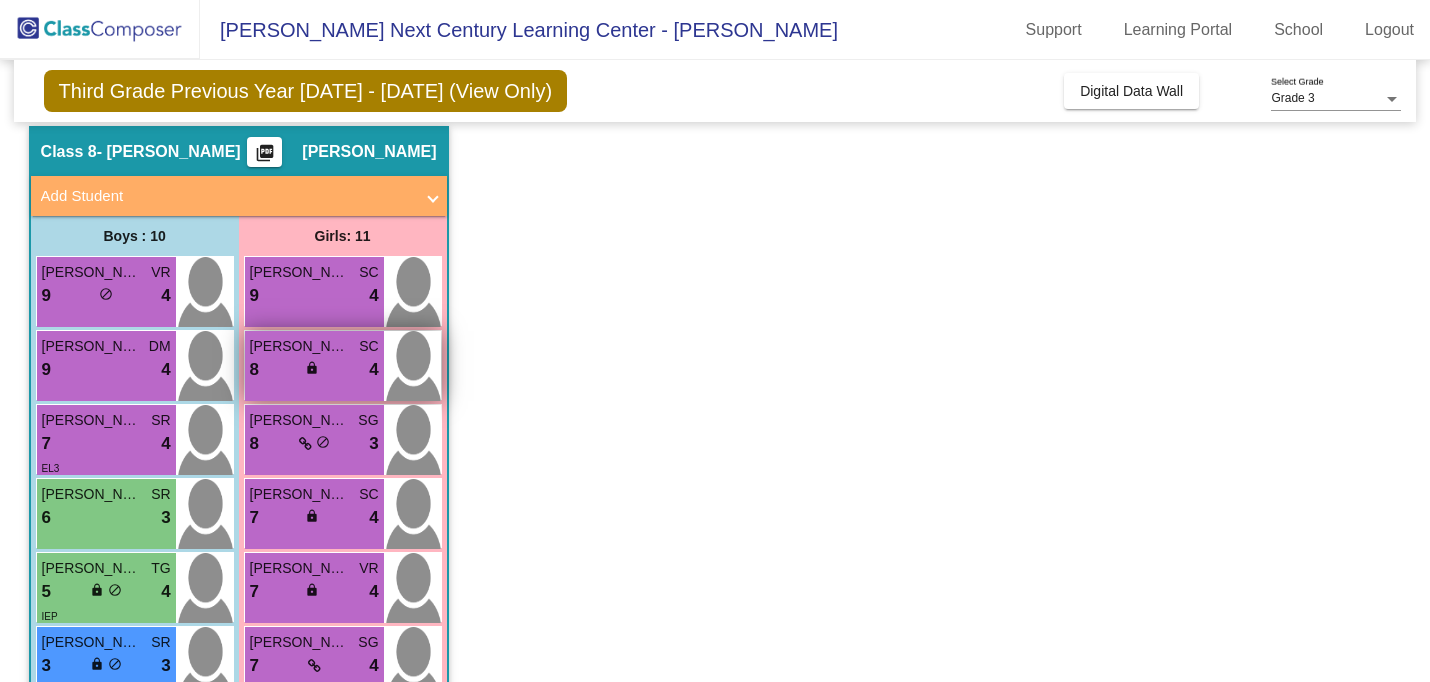 click on "8 lock do_not_disturb_alt 4" at bounding box center [314, 370] 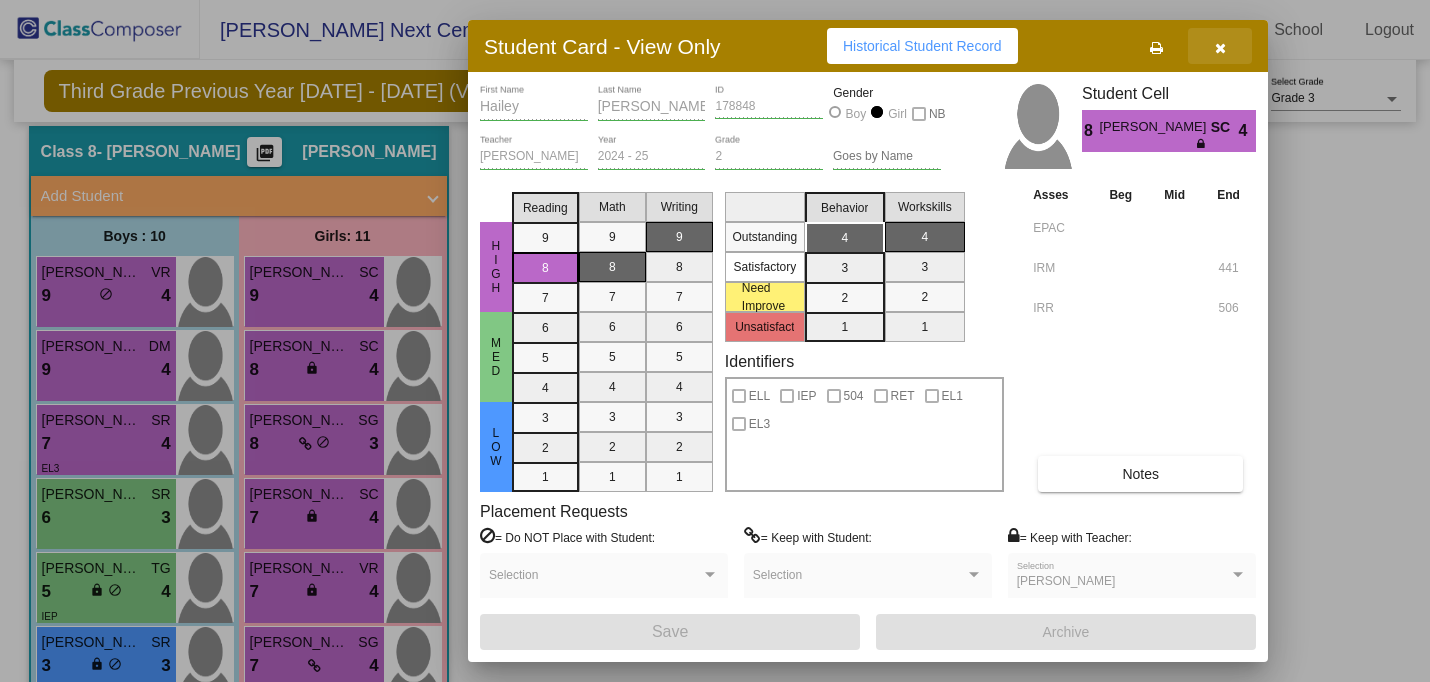 click at bounding box center [1220, 48] 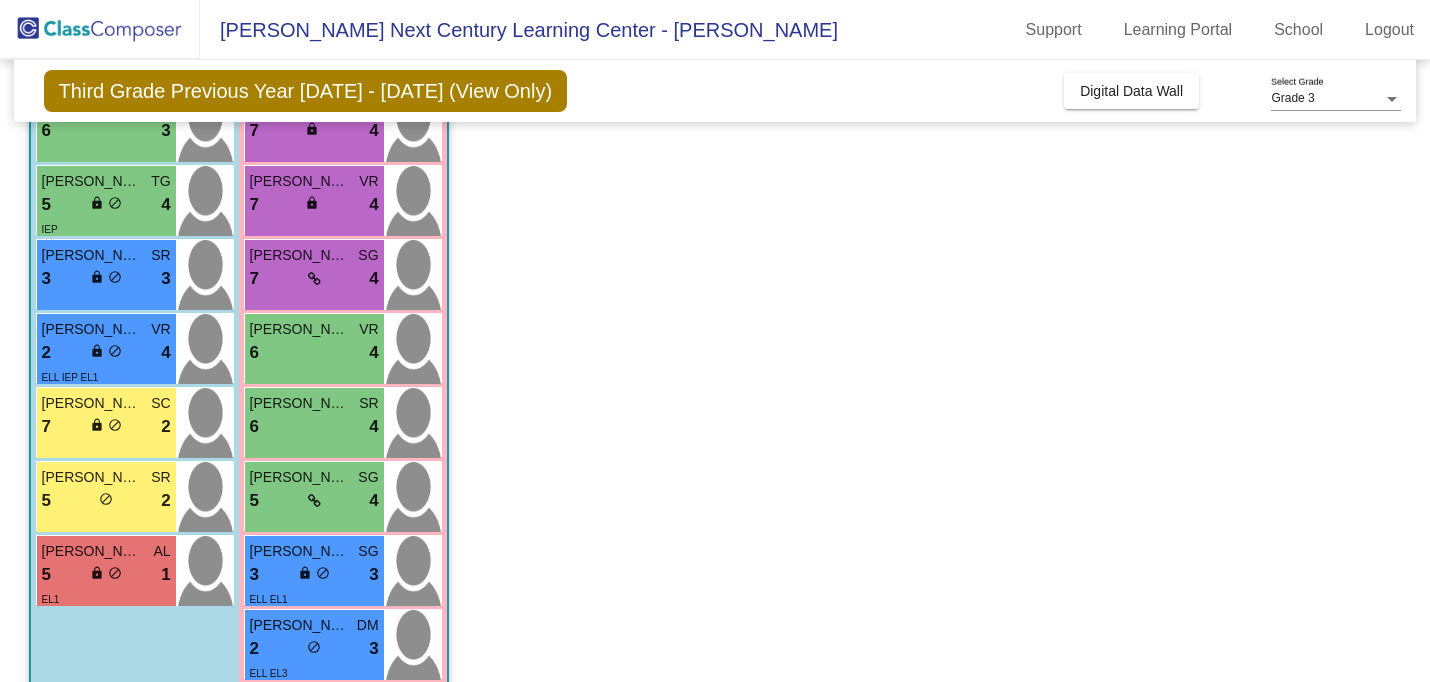 scroll, scrollTop: 484, scrollLeft: 0, axis: vertical 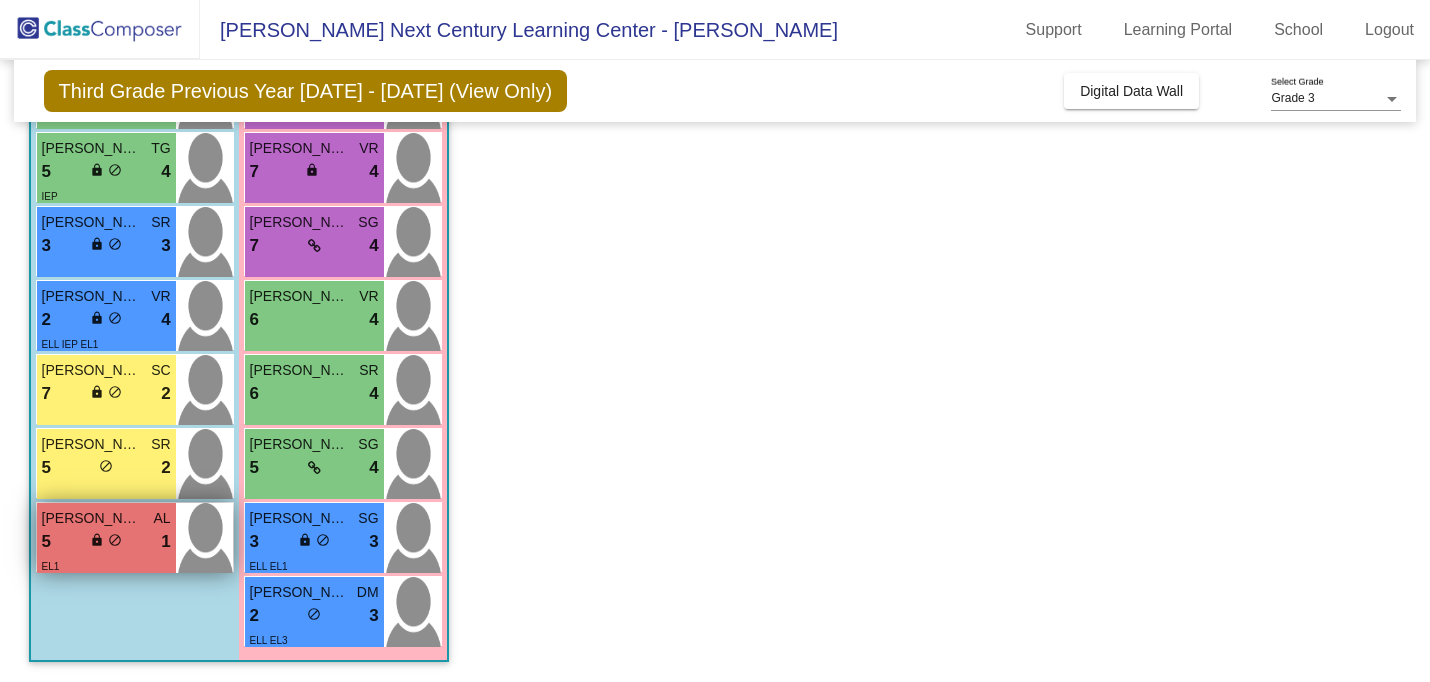 click on "do_not_disturb_alt" at bounding box center (115, 540) 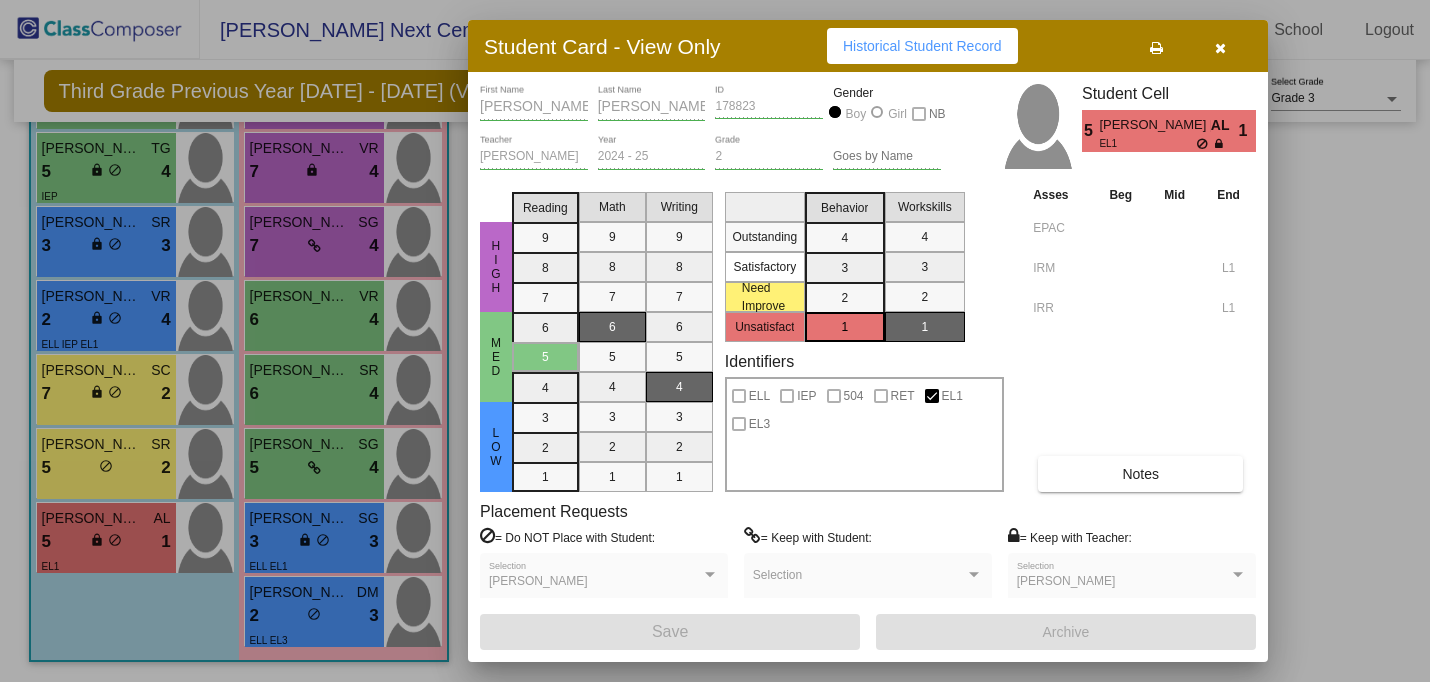 click at bounding box center (1220, 46) 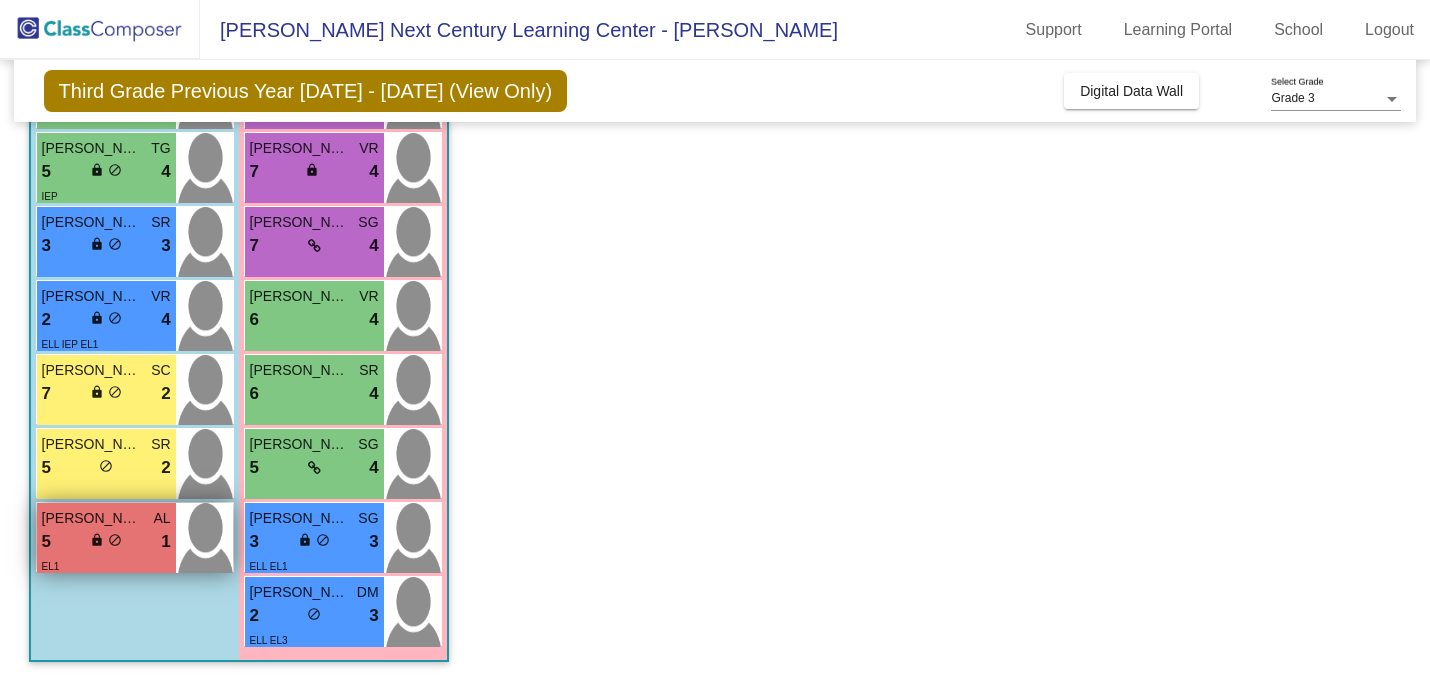 click on "[PERSON_NAME] [PERSON_NAME] AL 5 lock do_not_disturb_alt 1 EL1" at bounding box center (106, 538) 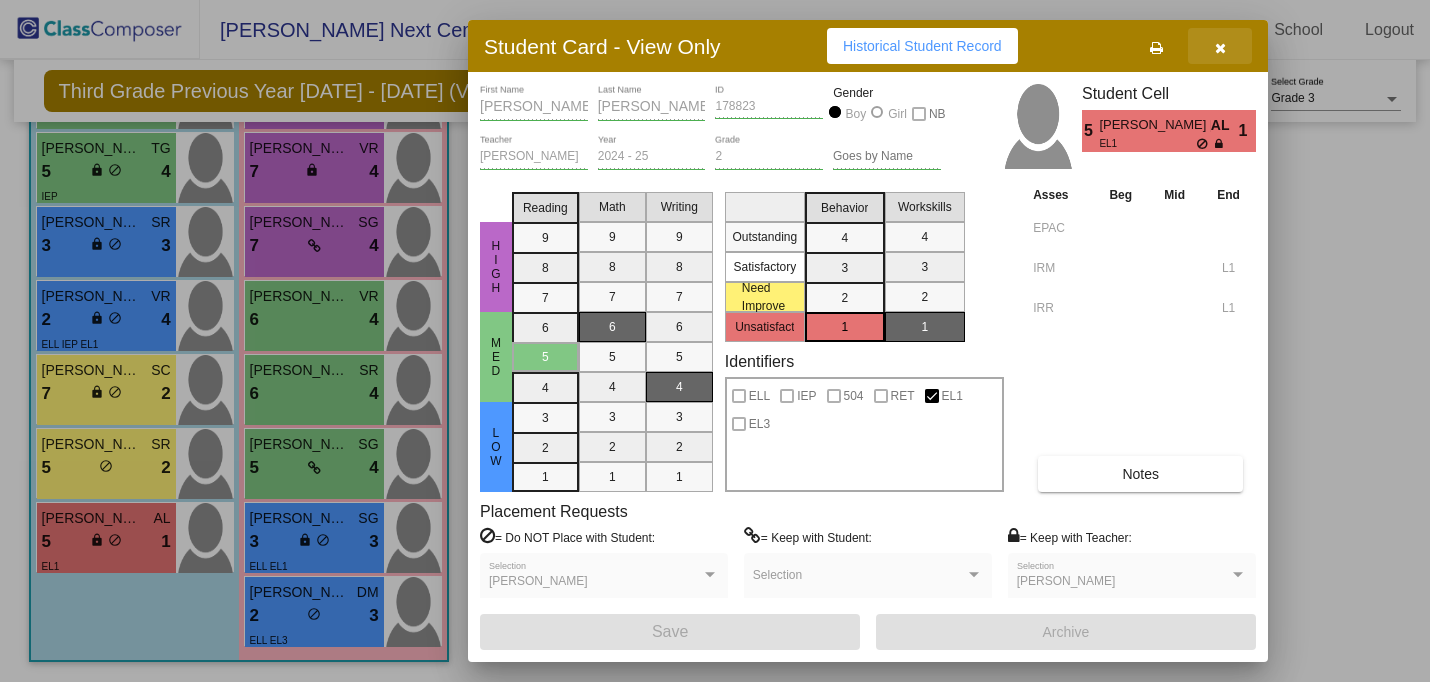 click at bounding box center (1220, 48) 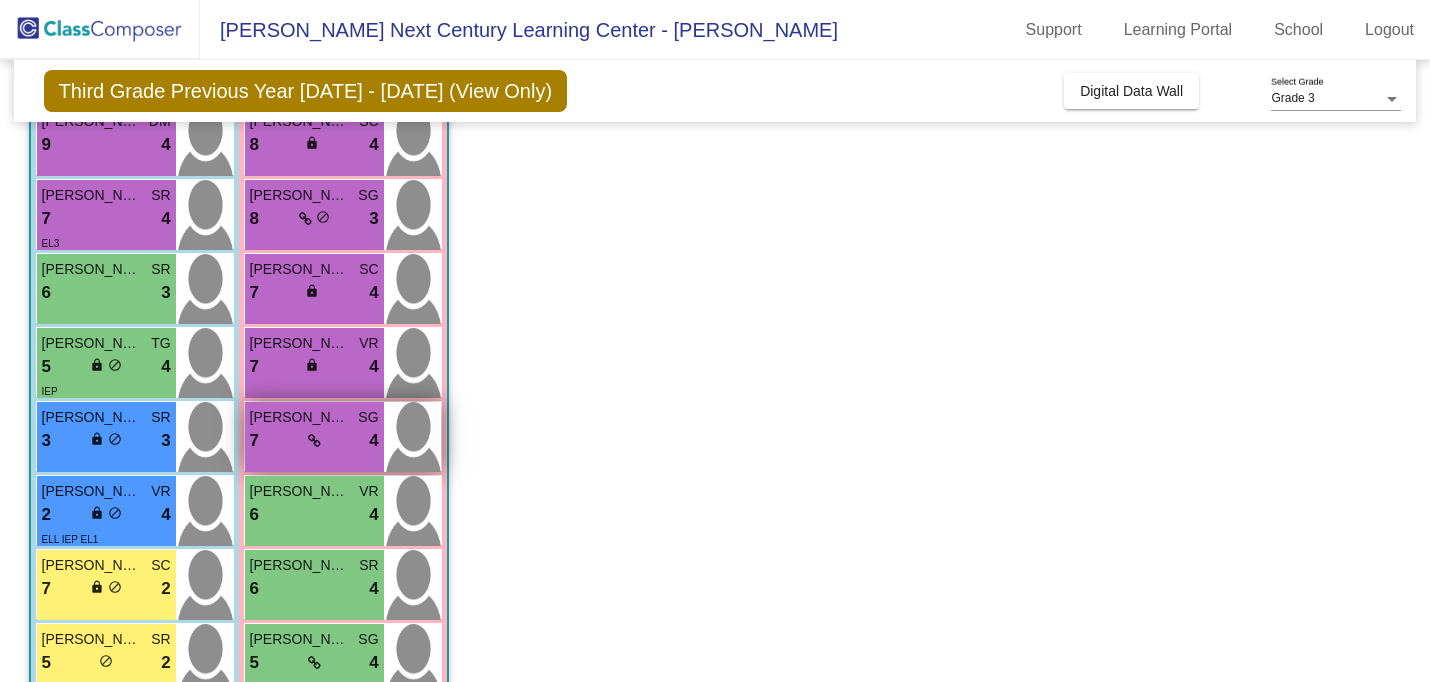 scroll, scrollTop: 283, scrollLeft: 0, axis: vertical 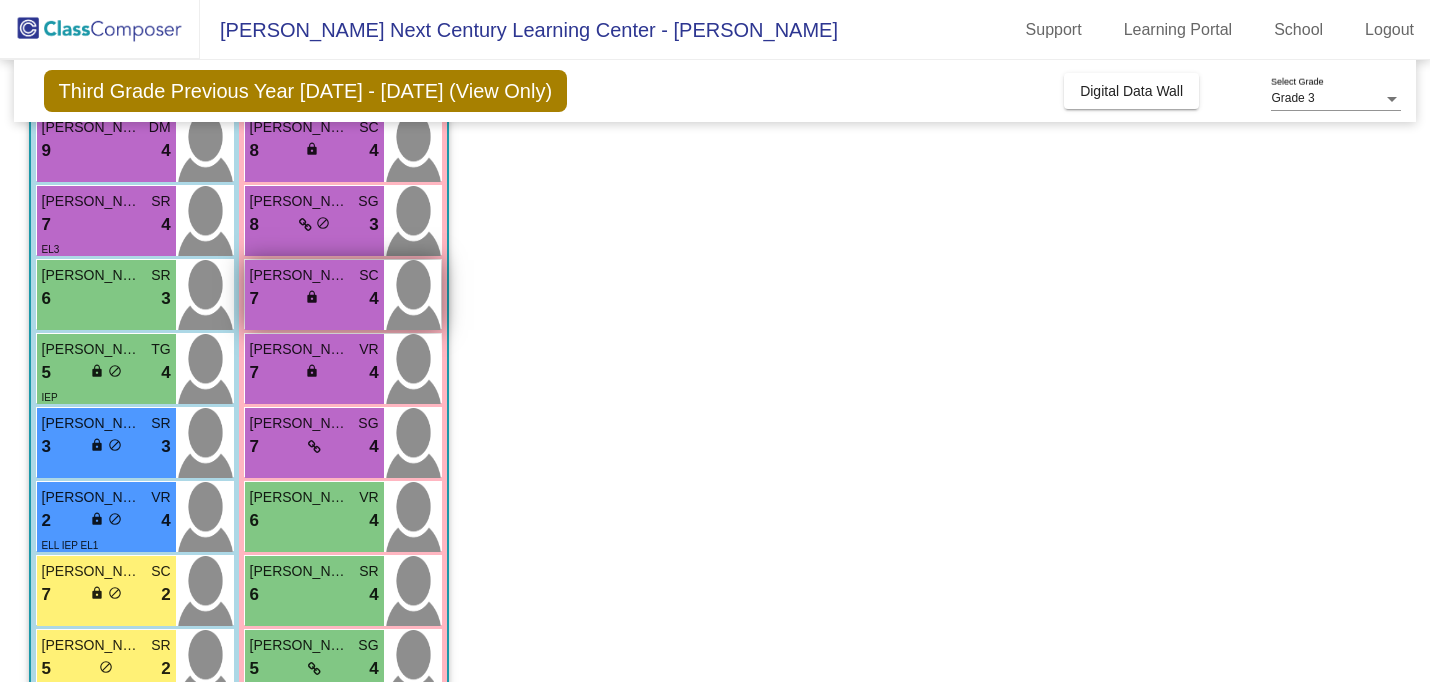 click on "7 lock do_not_disturb_alt 4" at bounding box center (314, 299) 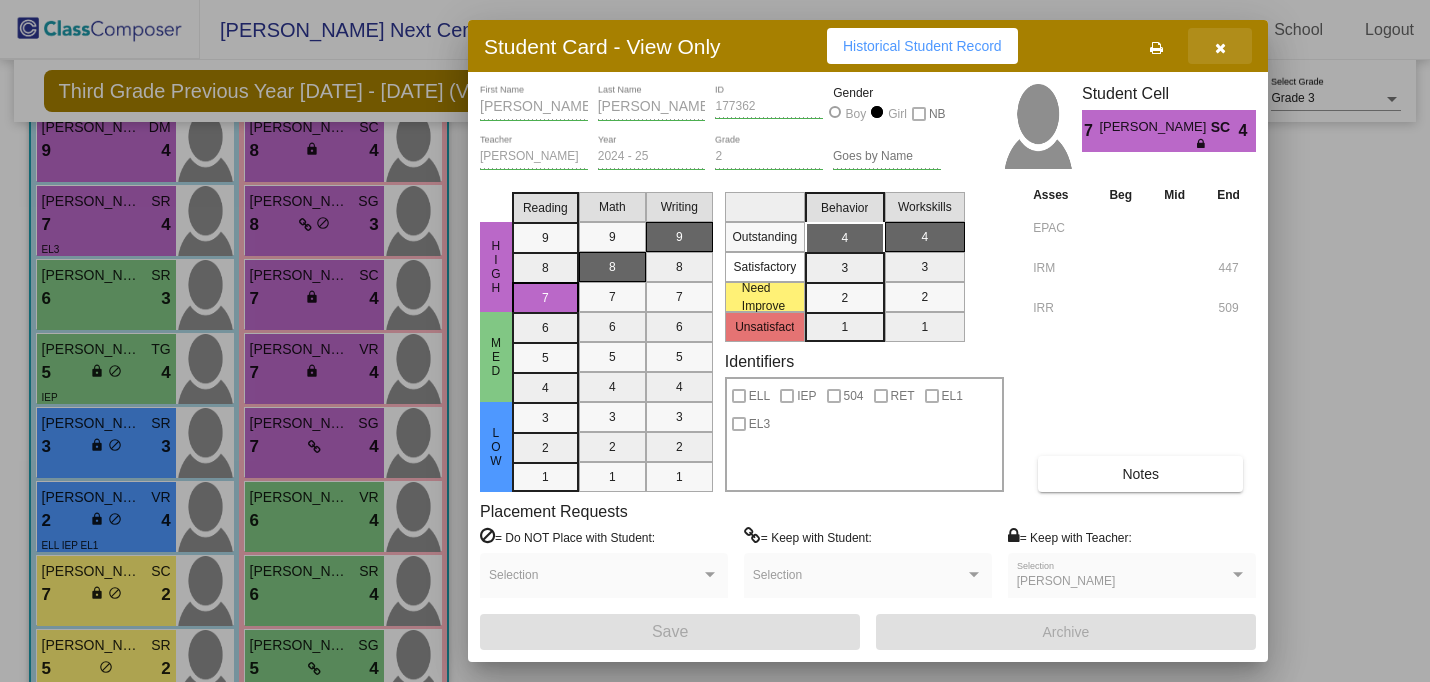click at bounding box center [1220, 48] 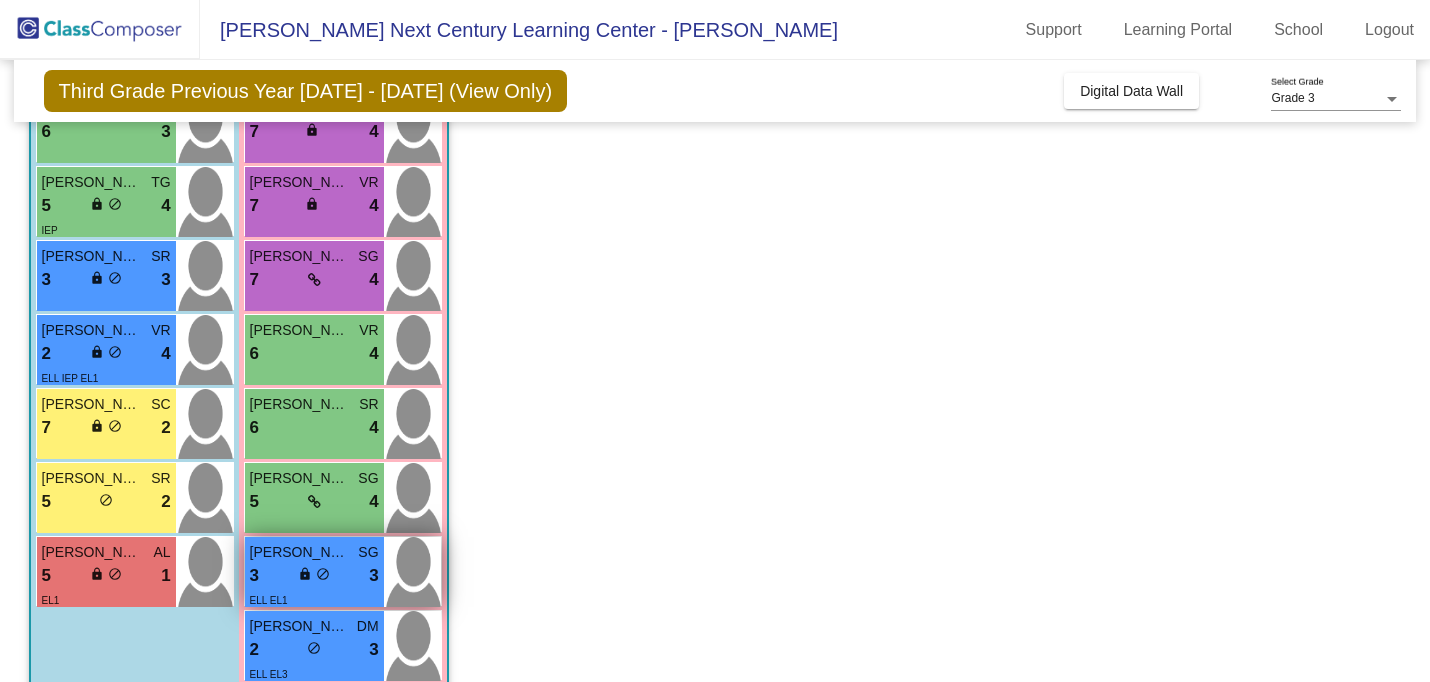 scroll, scrollTop: 484, scrollLeft: 0, axis: vertical 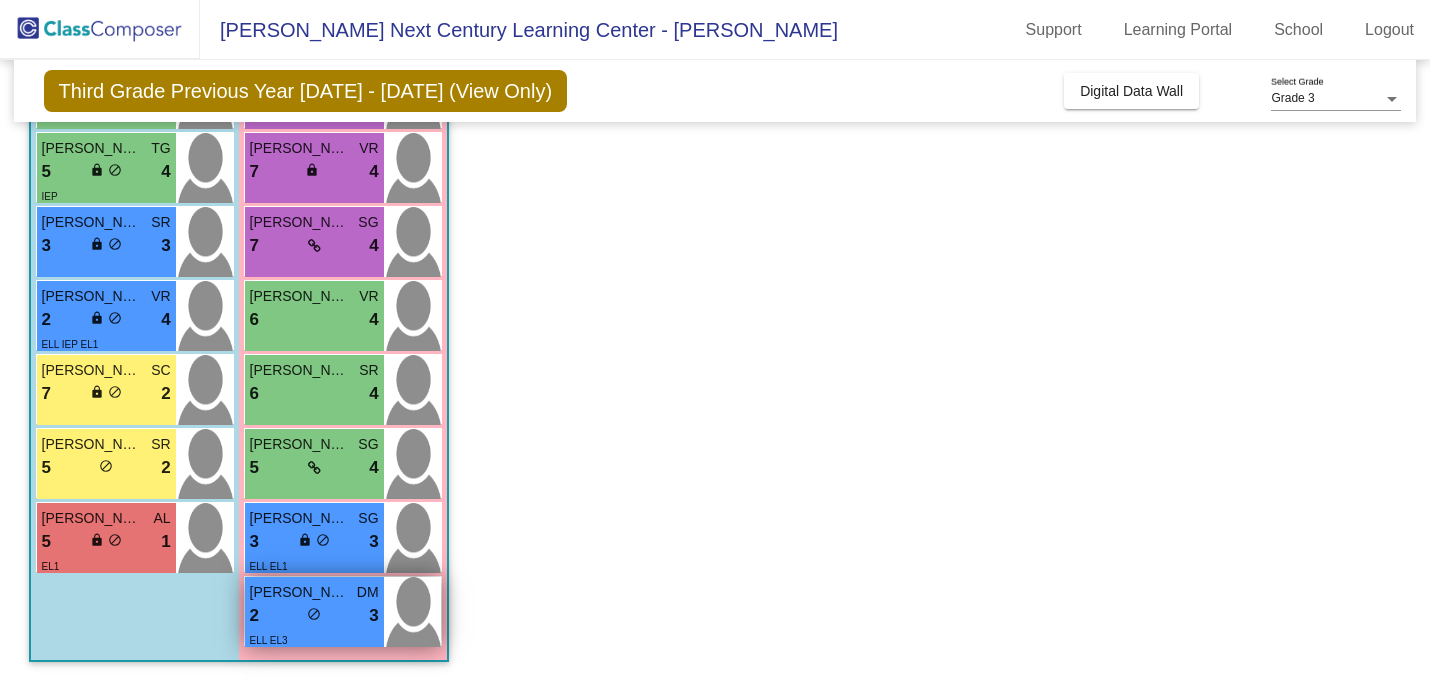 click on "2 lock do_not_disturb_alt 3" at bounding box center [314, 616] 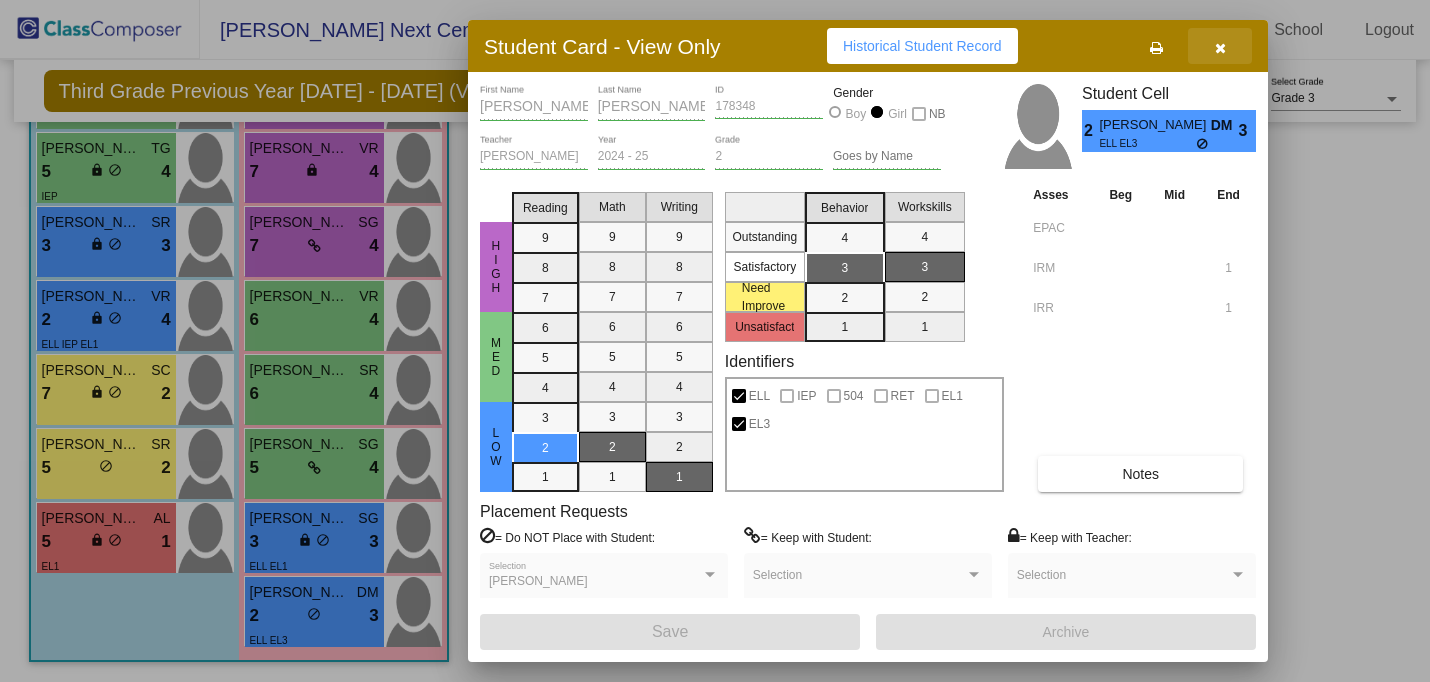 click at bounding box center (1220, 48) 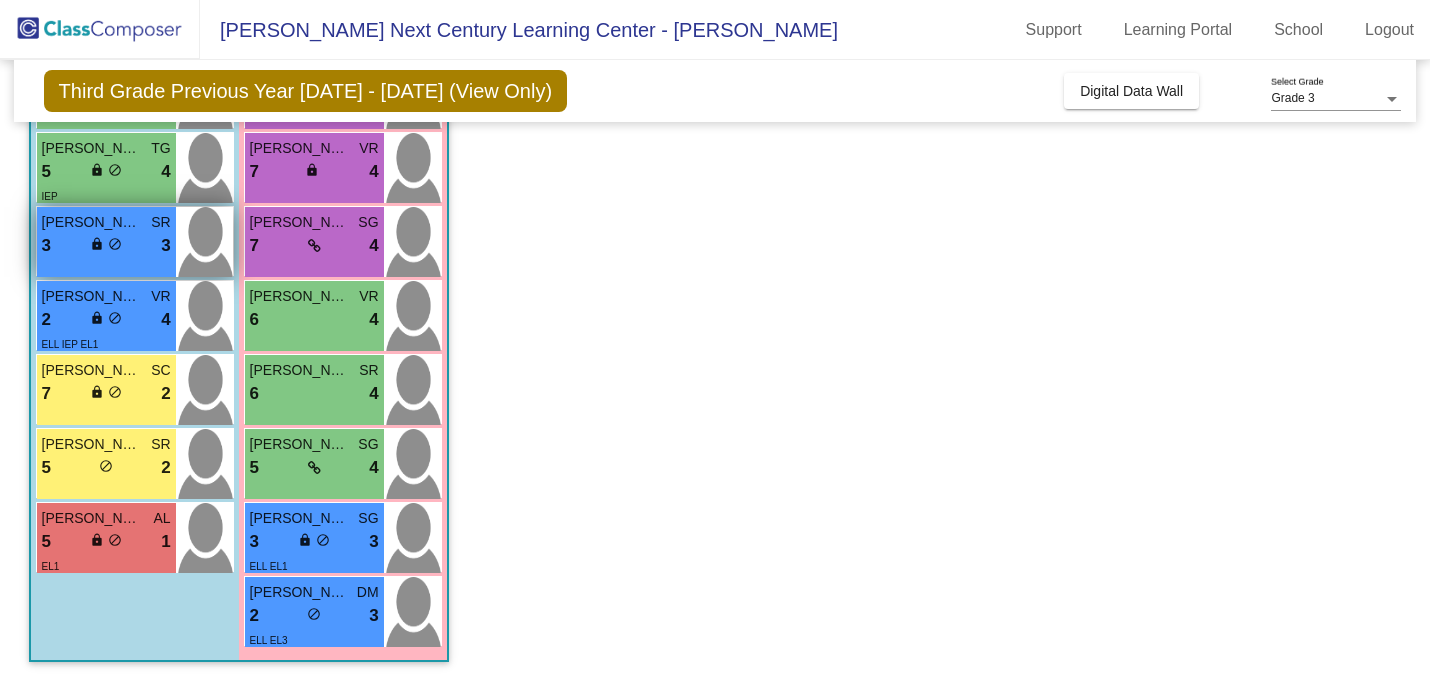 click on "3 lock do_not_disturb_alt 3" at bounding box center [106, 246] 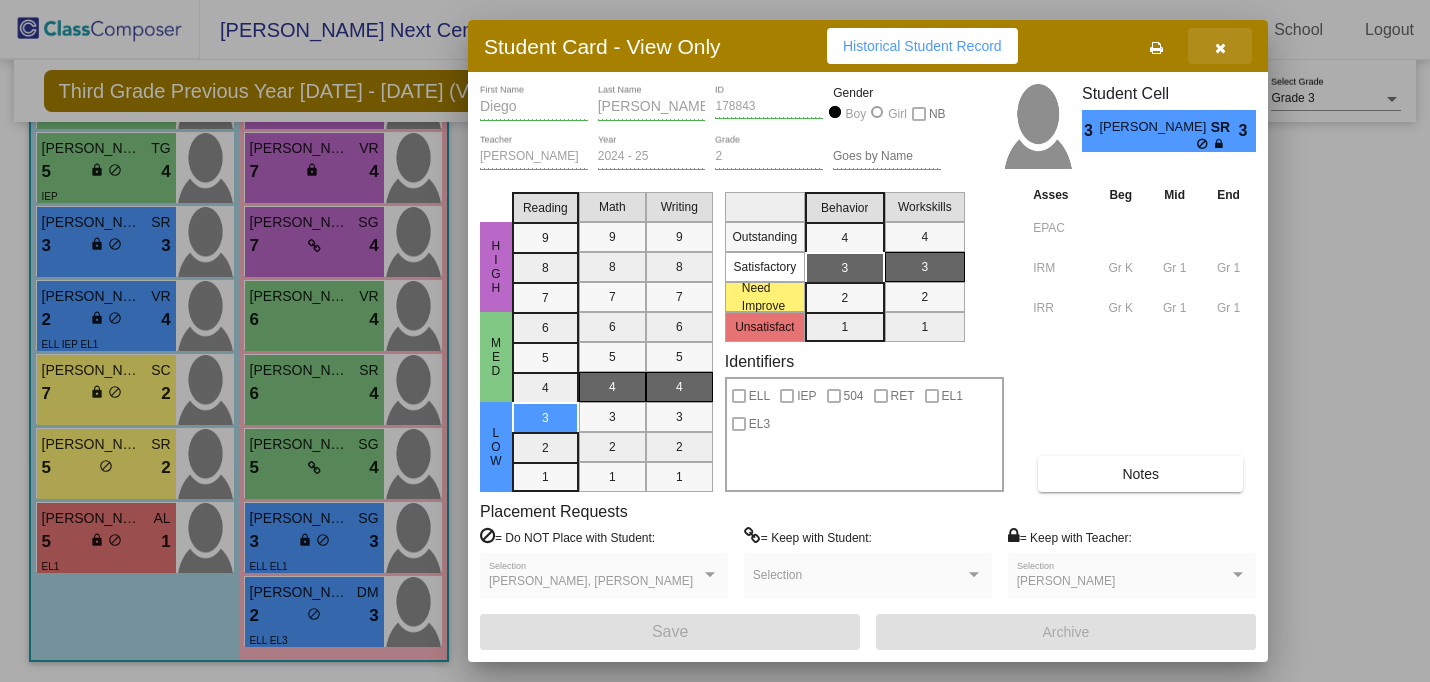 click at bounding box center [1220, 48] 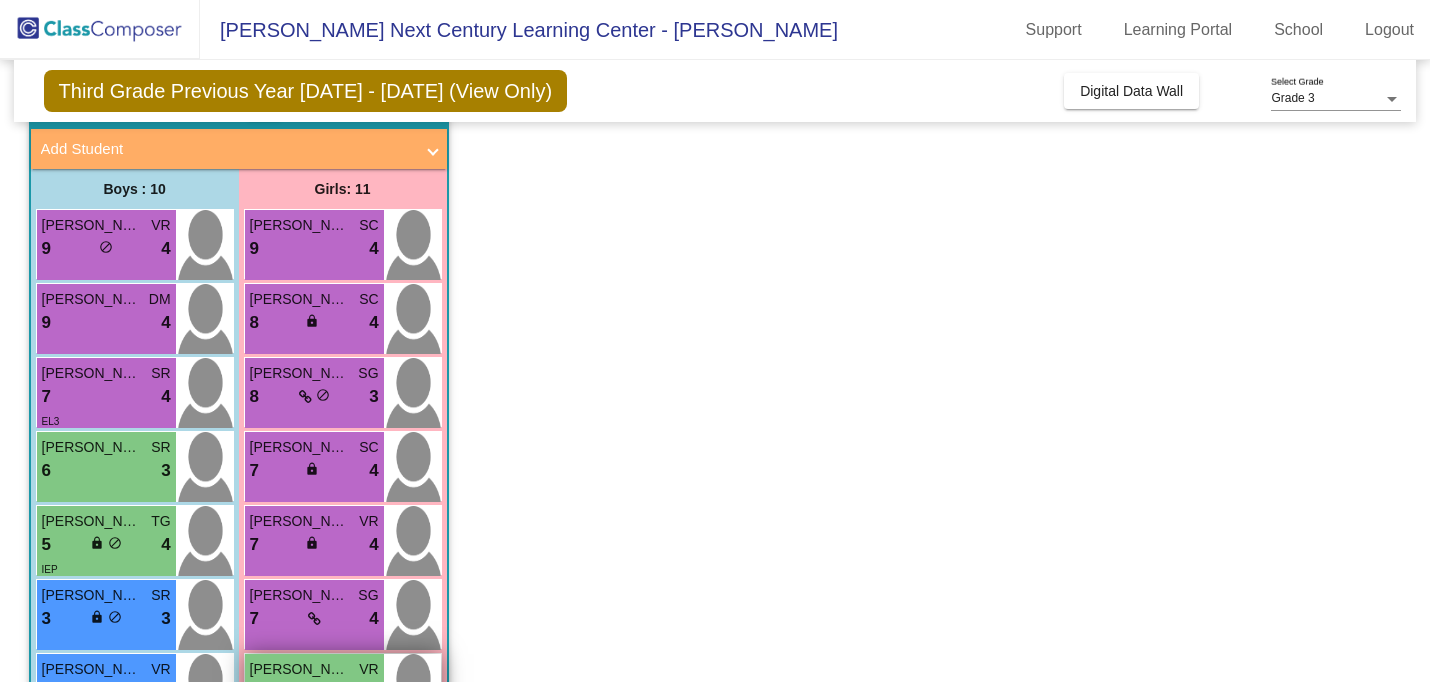 scroll, scrollTop: 76, scrollLeft: 0, axis: vertical 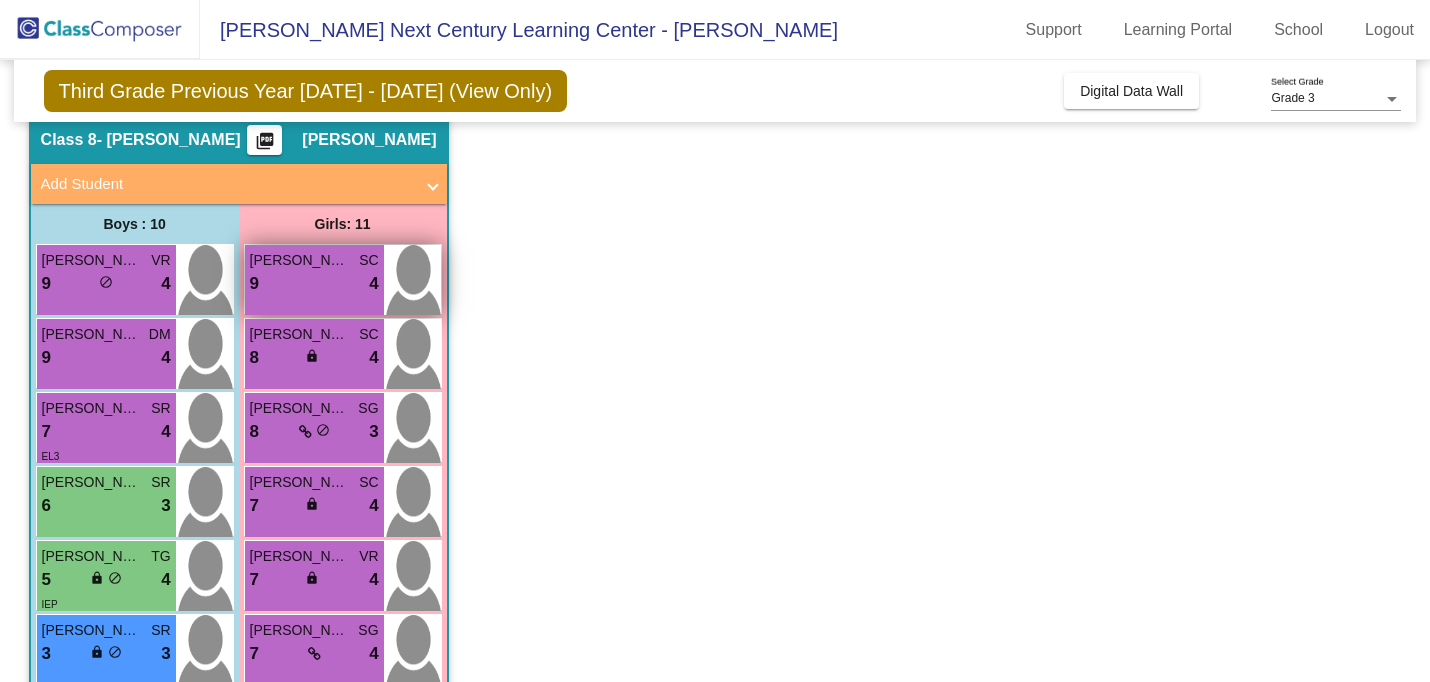 click on "9 lock do_not_disturb_alt 4" at bounding box center (314, 284) 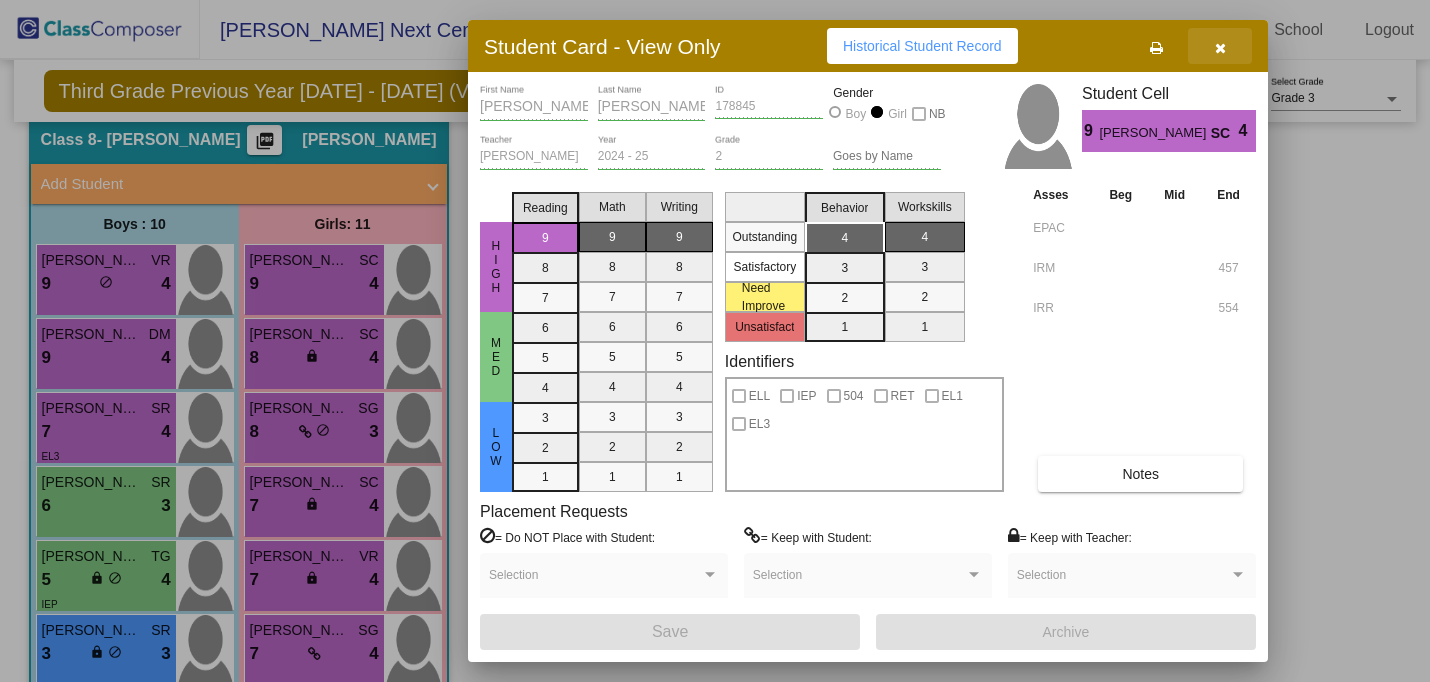click at bounding box center (1220, 48) 